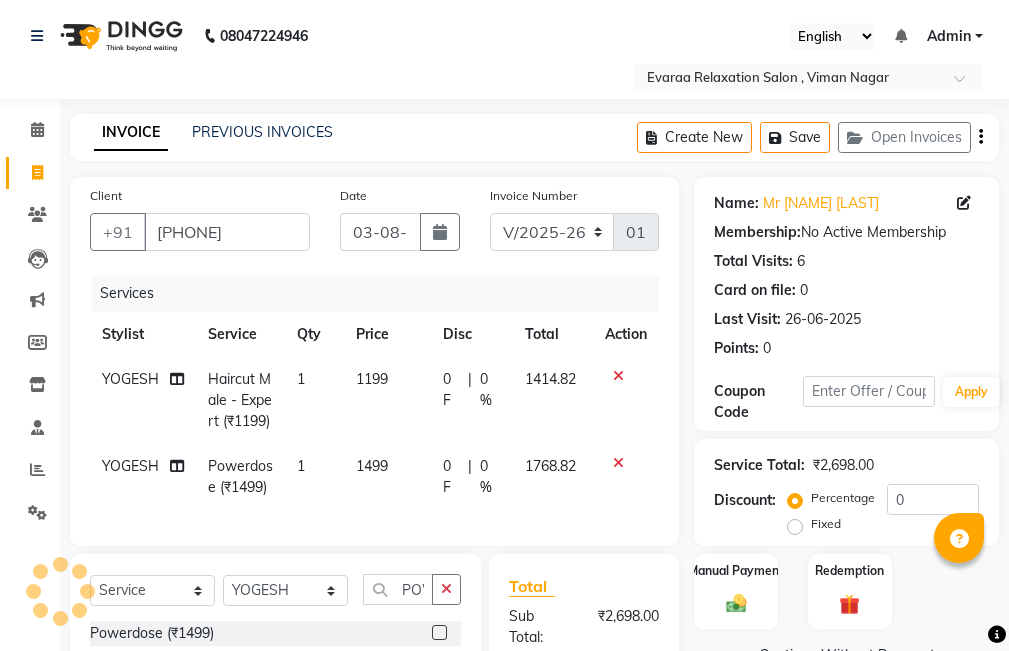 select on "7764" 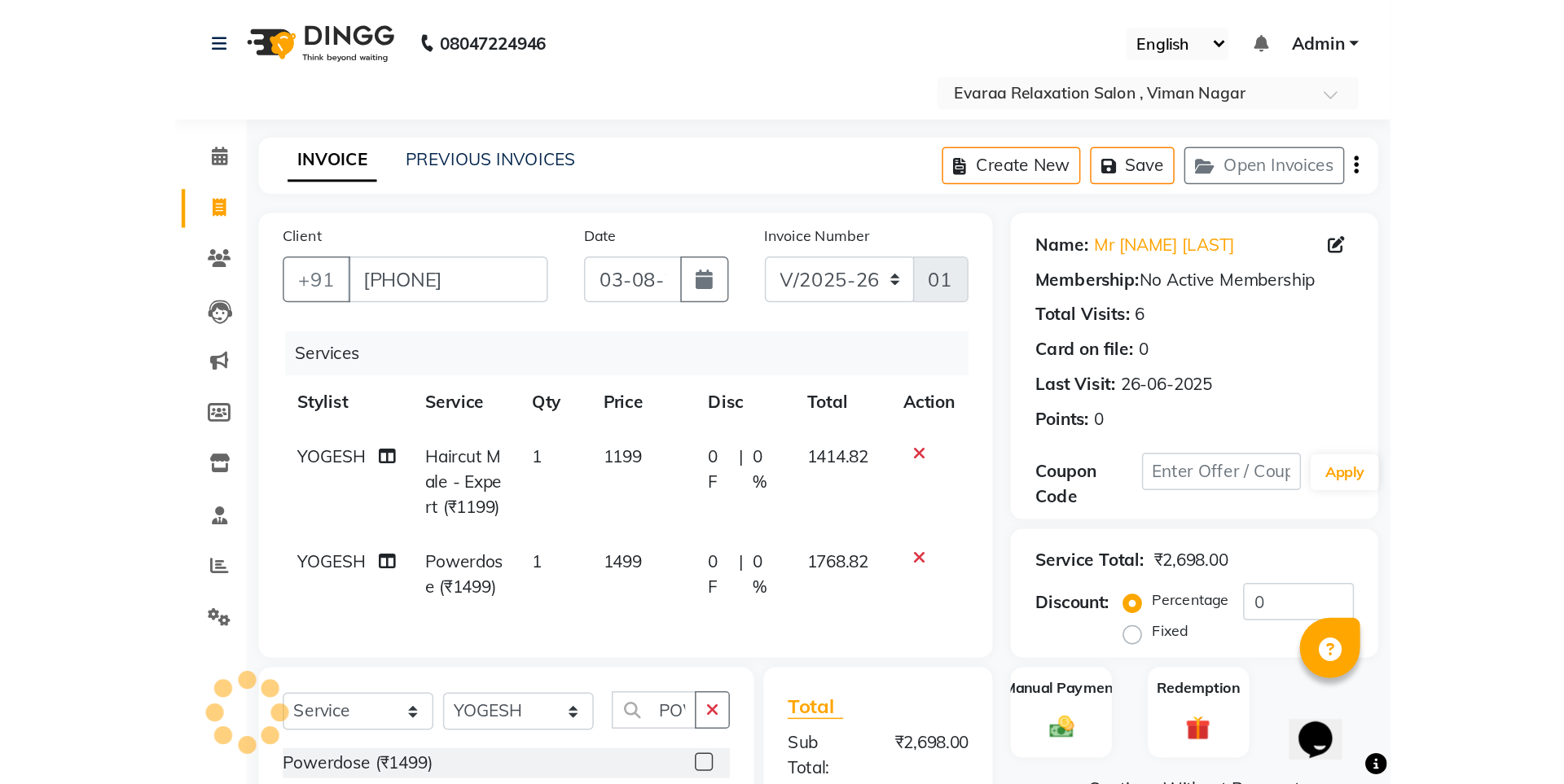 scroll, scrollTop: 0, scrollLeft: 0, axis: both 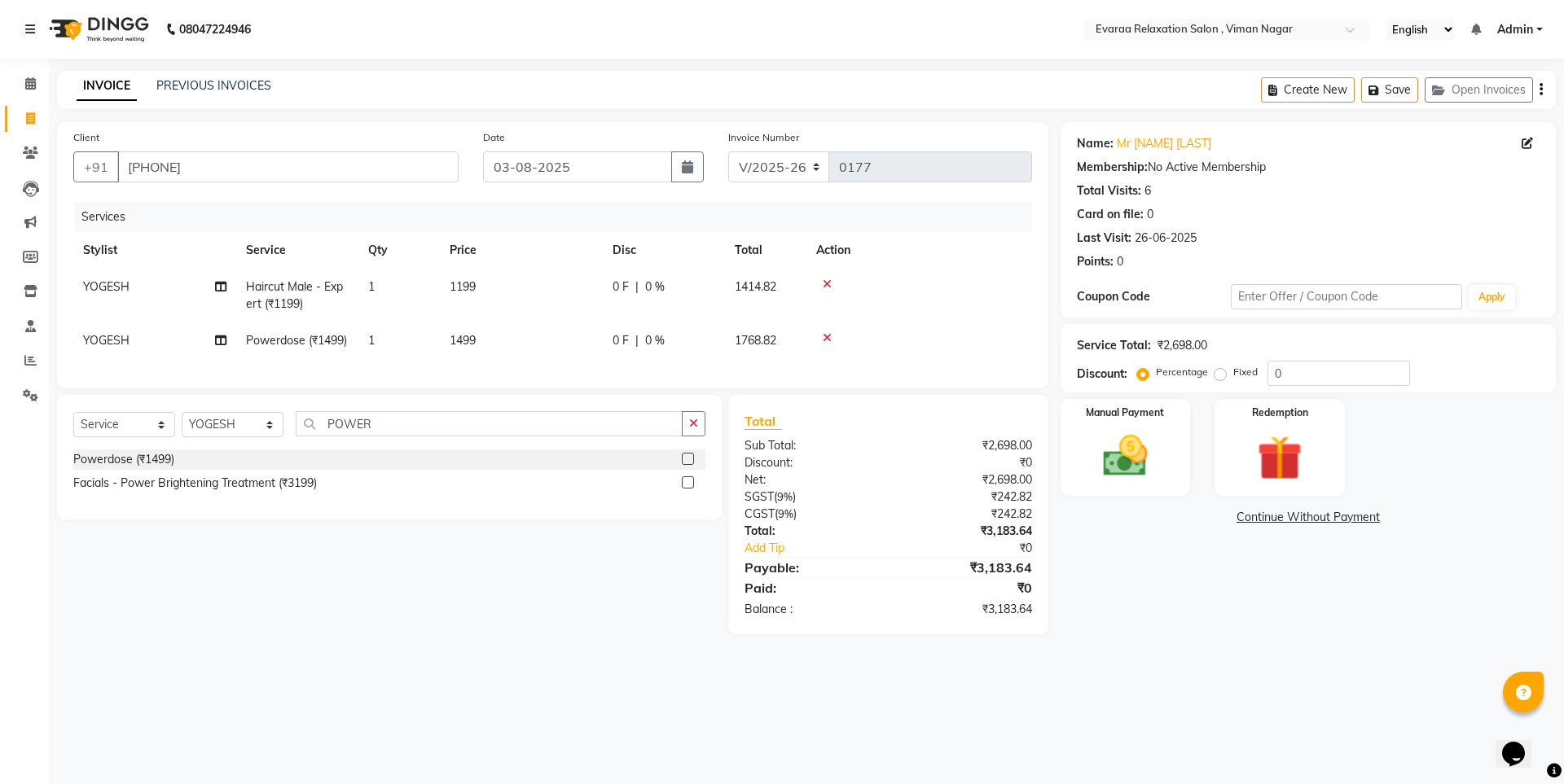 click 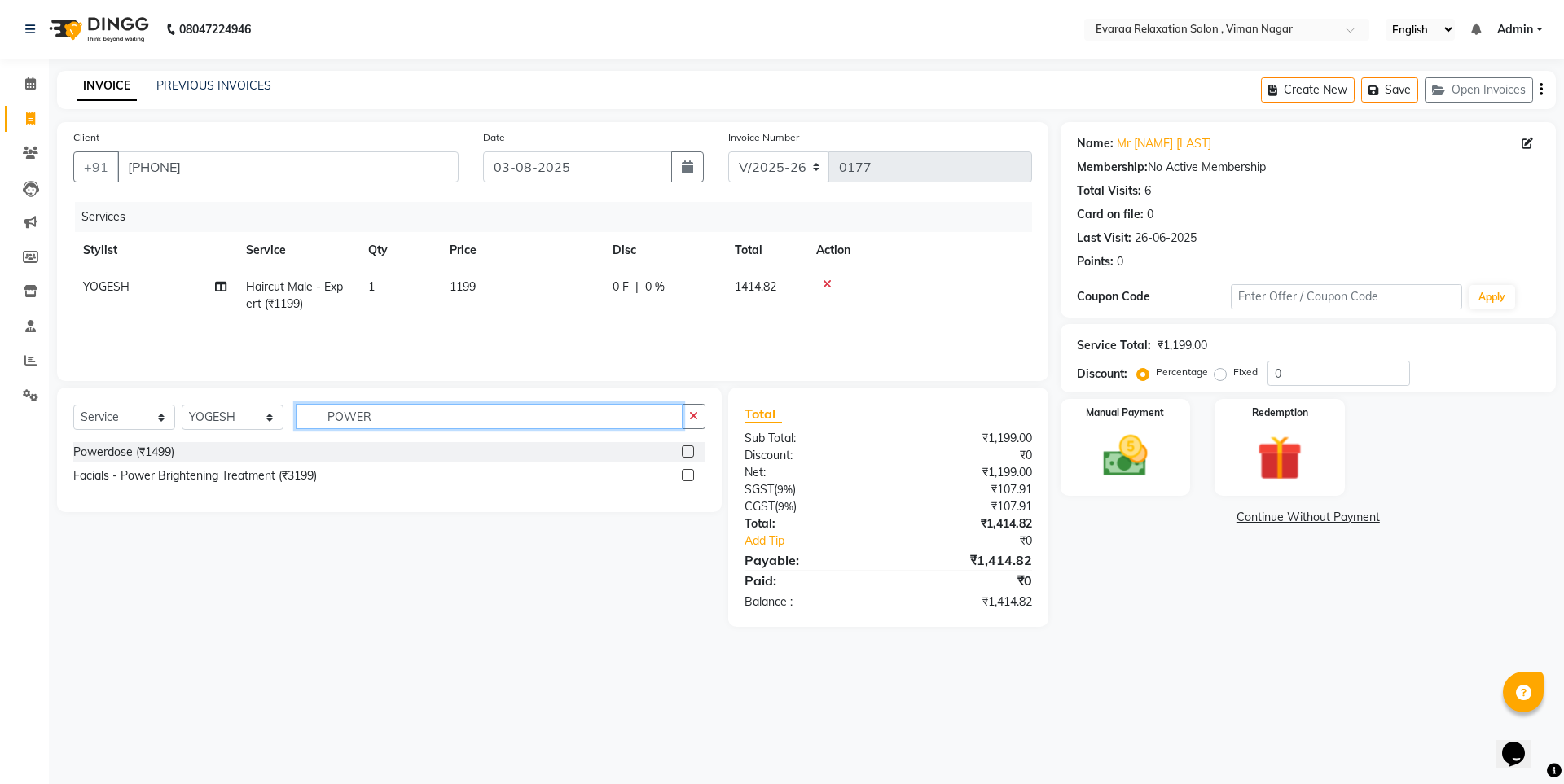 click on "POWER" 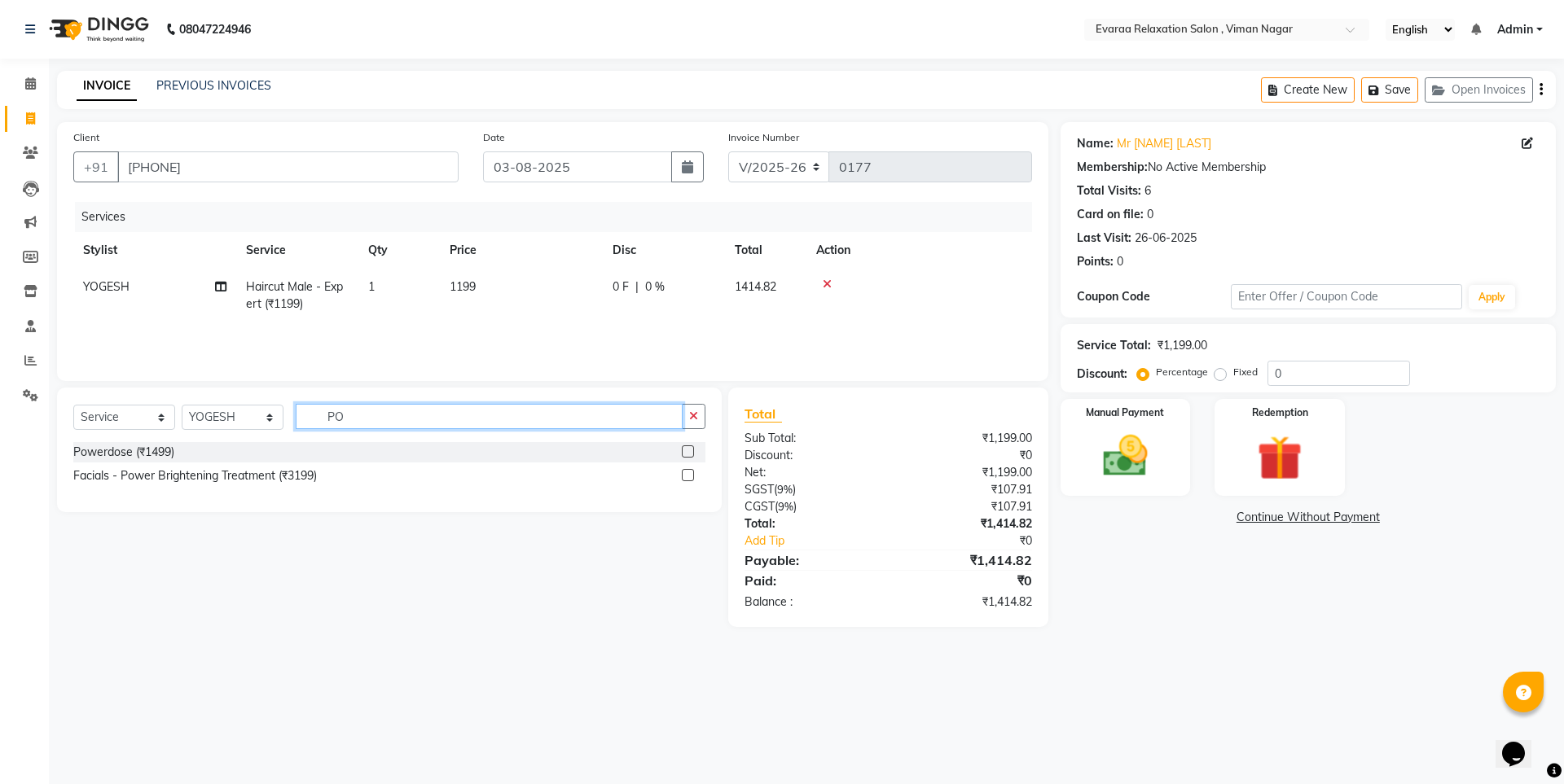 type on "P" 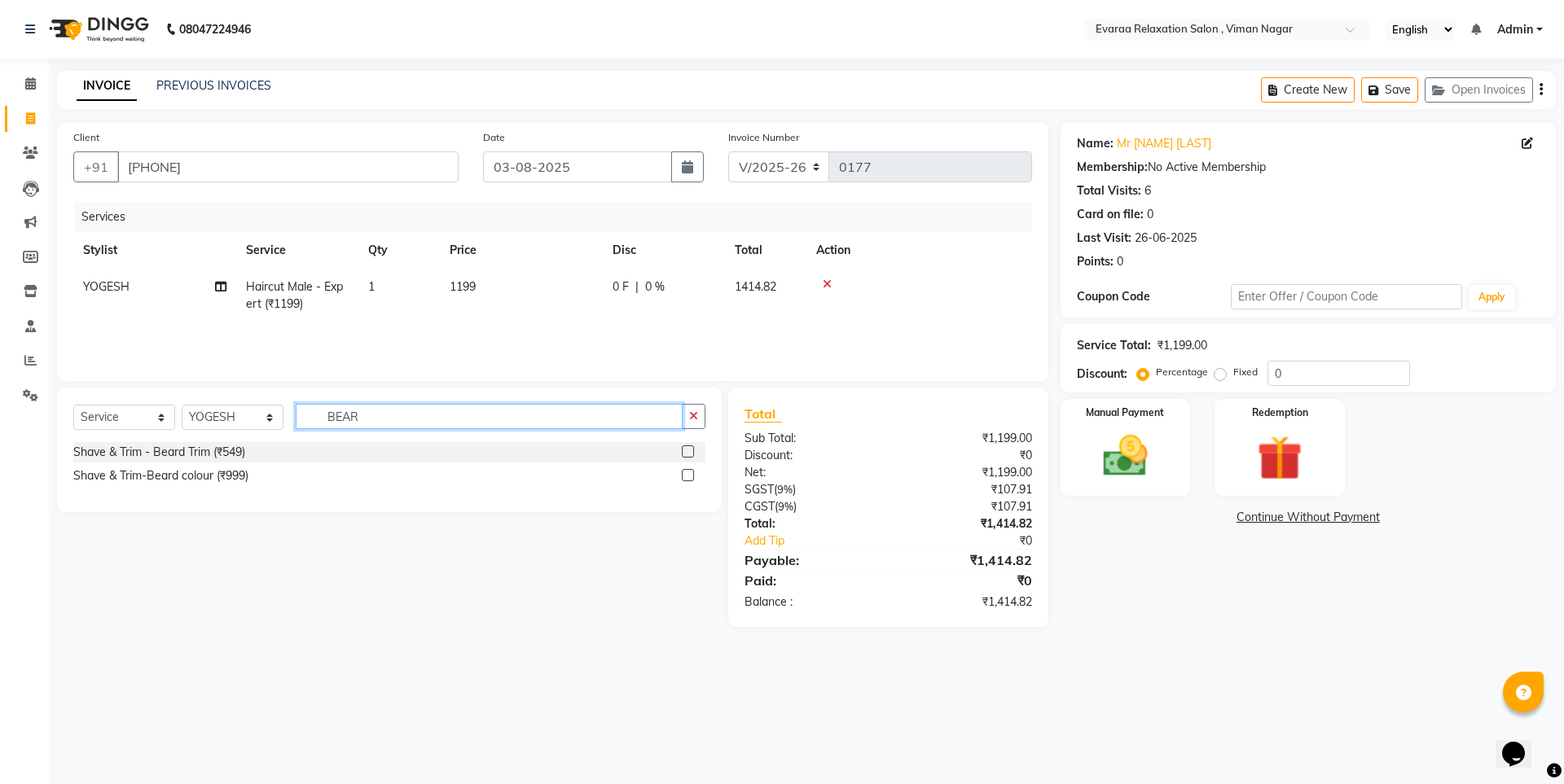 type on "BEAR" 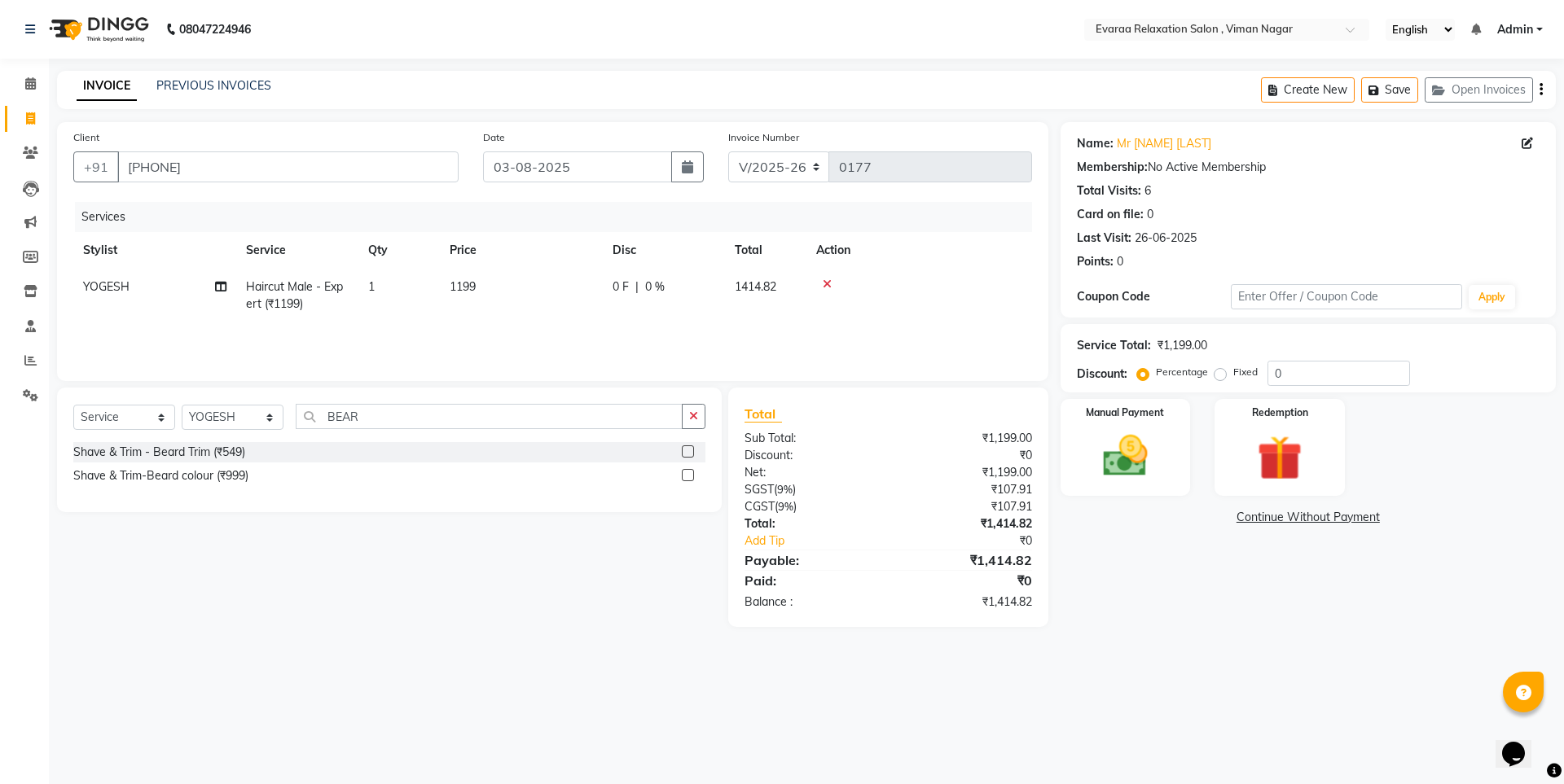 click 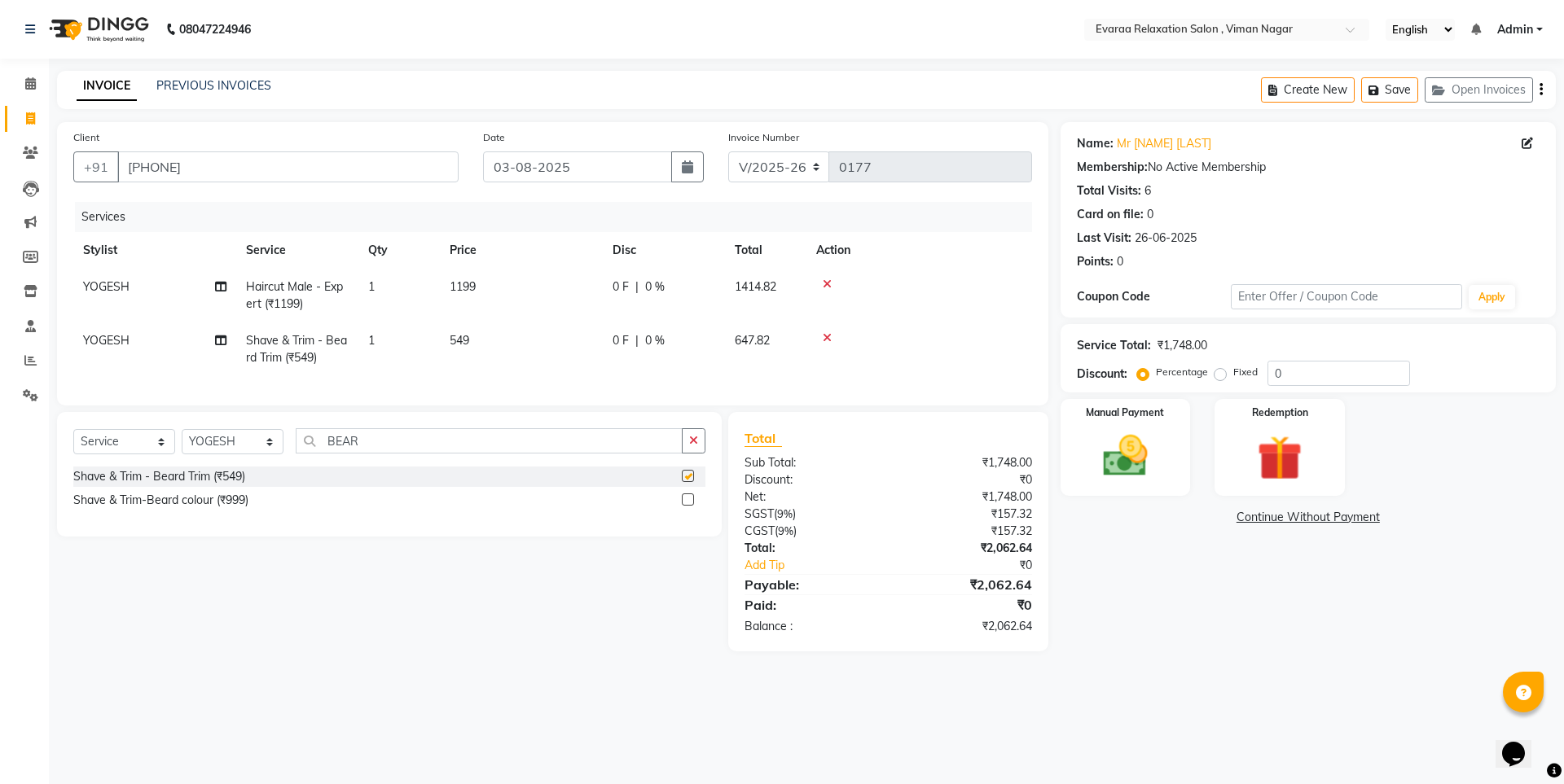 checkbox on "false" 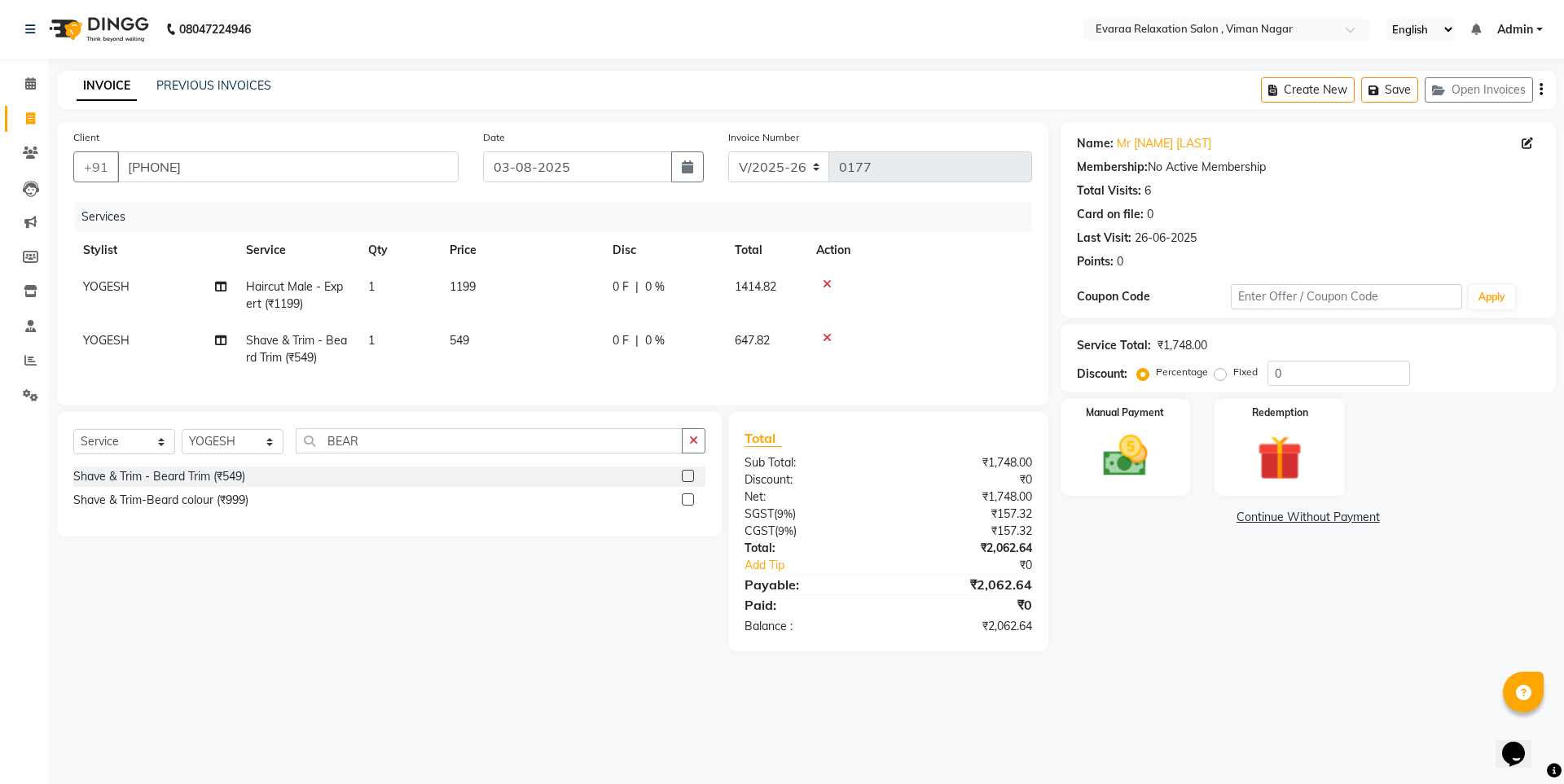 click on "549" 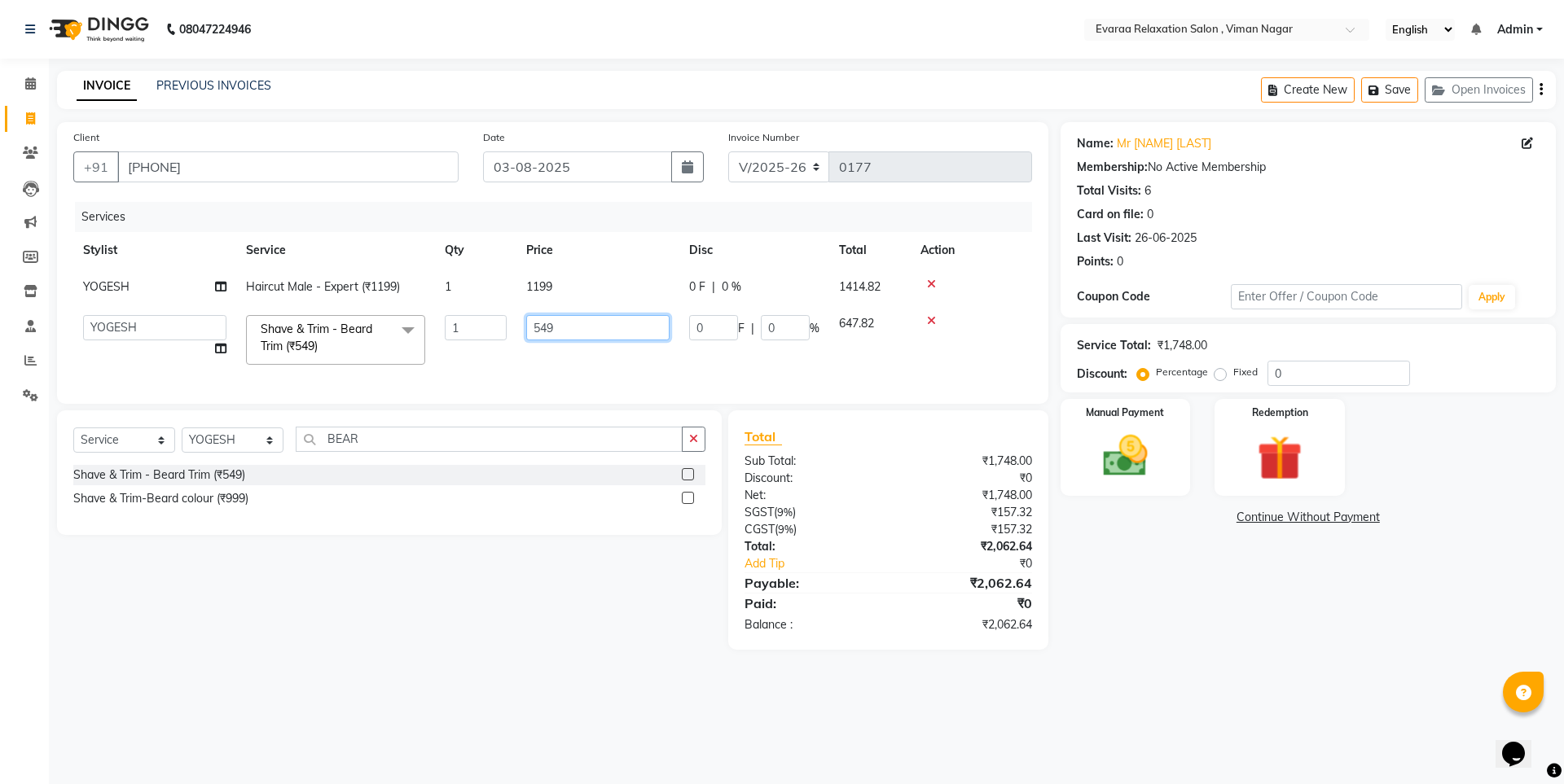 click on "549" 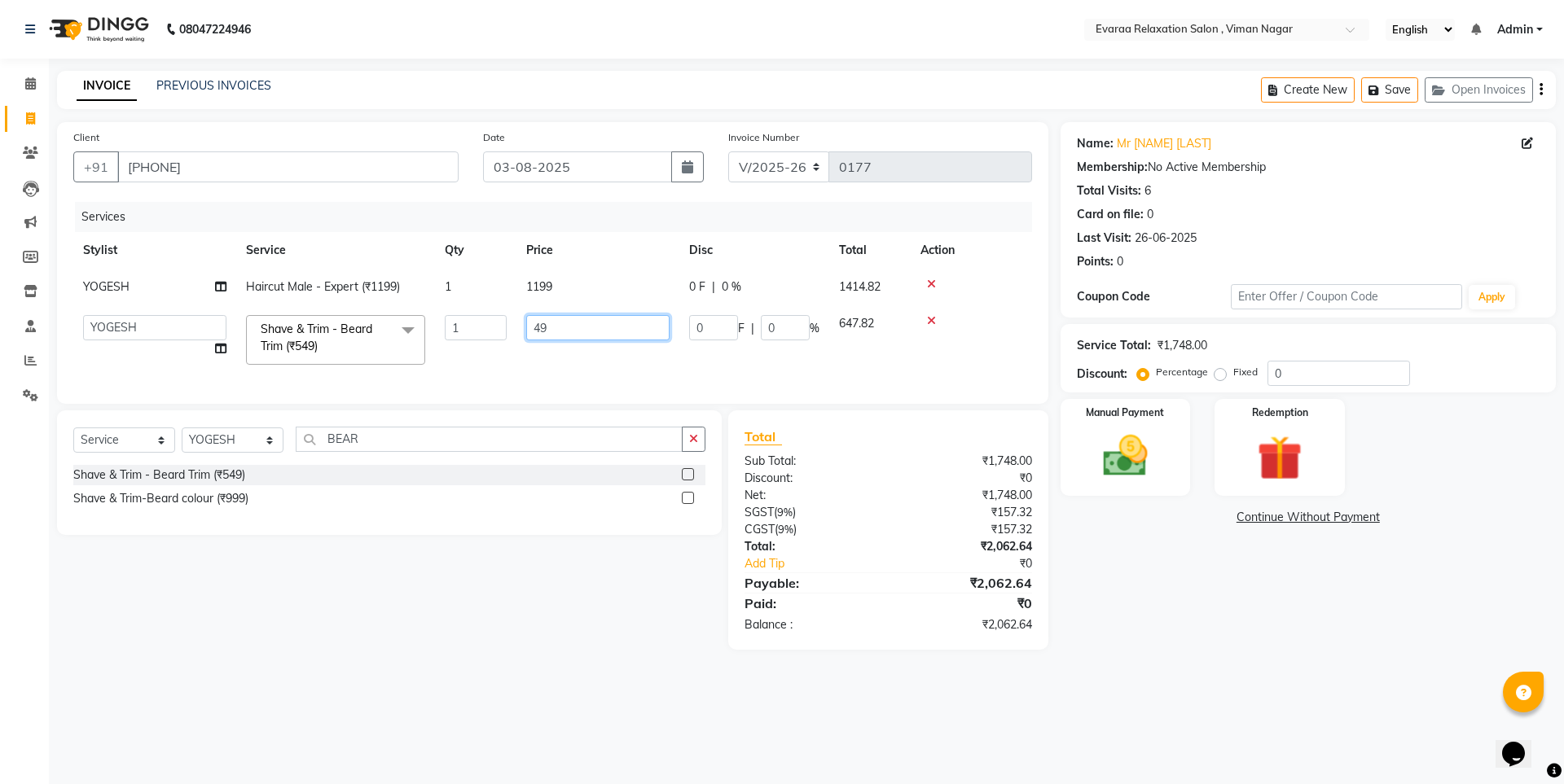type on "649" 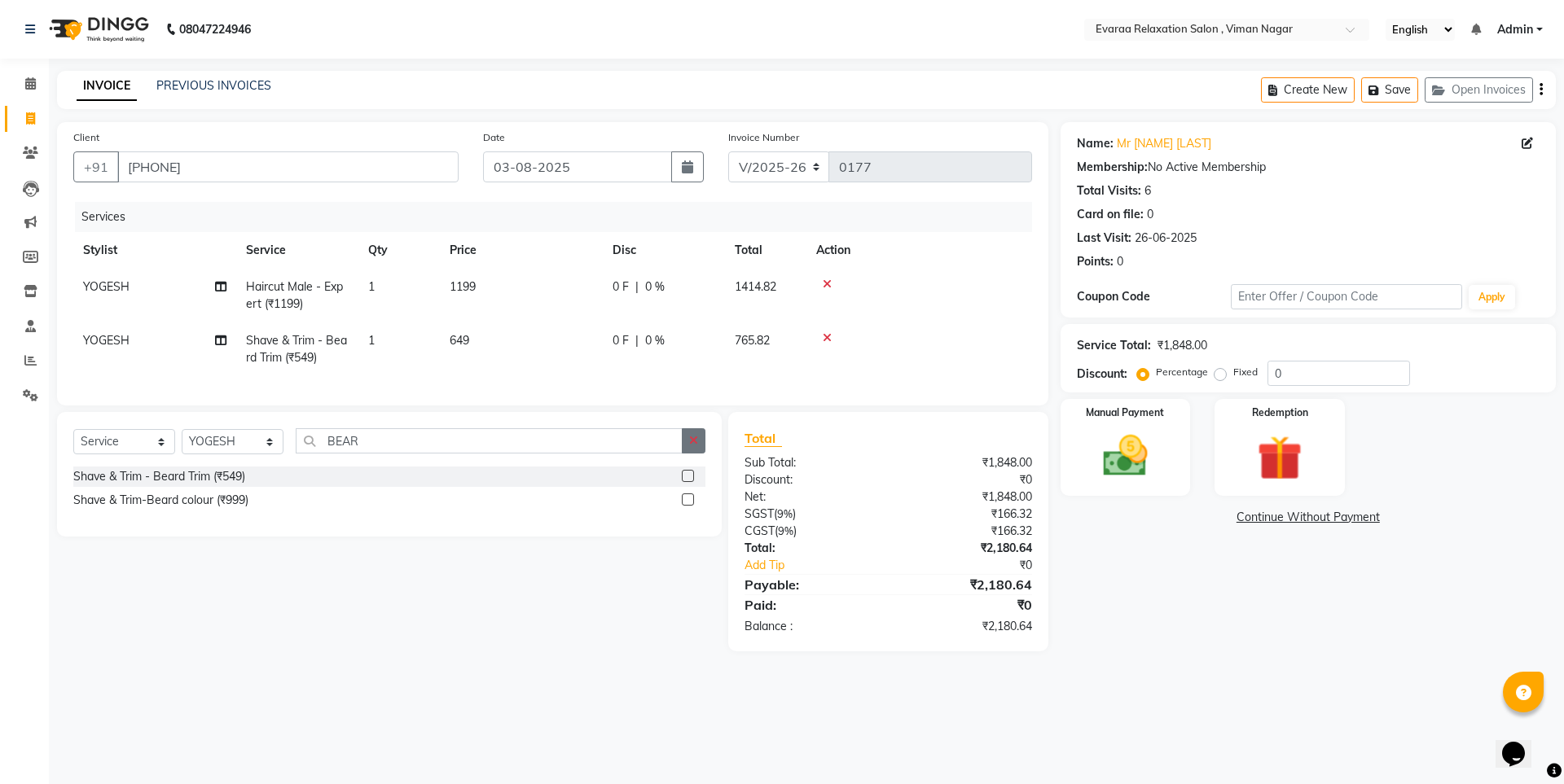 click 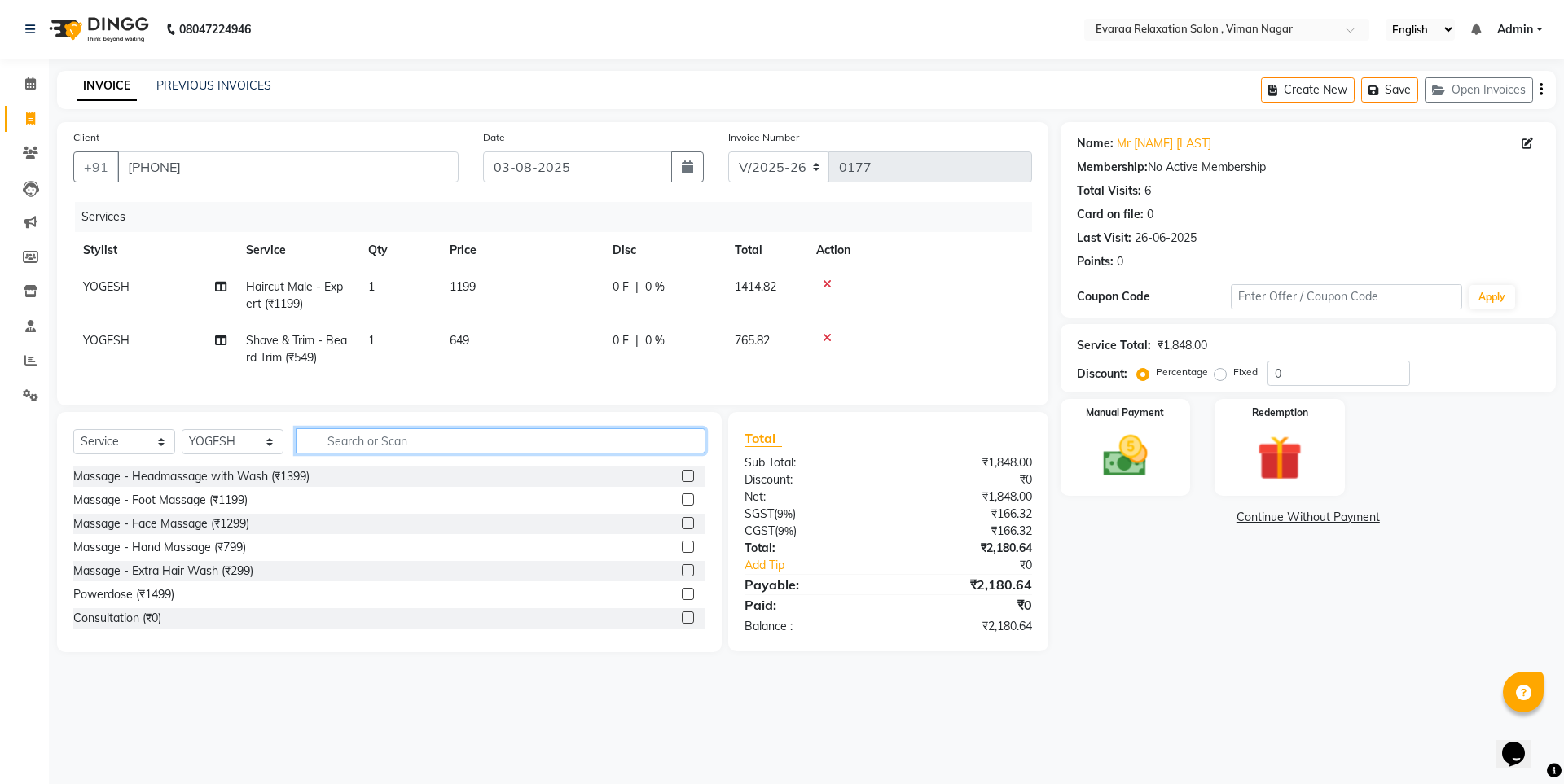 click 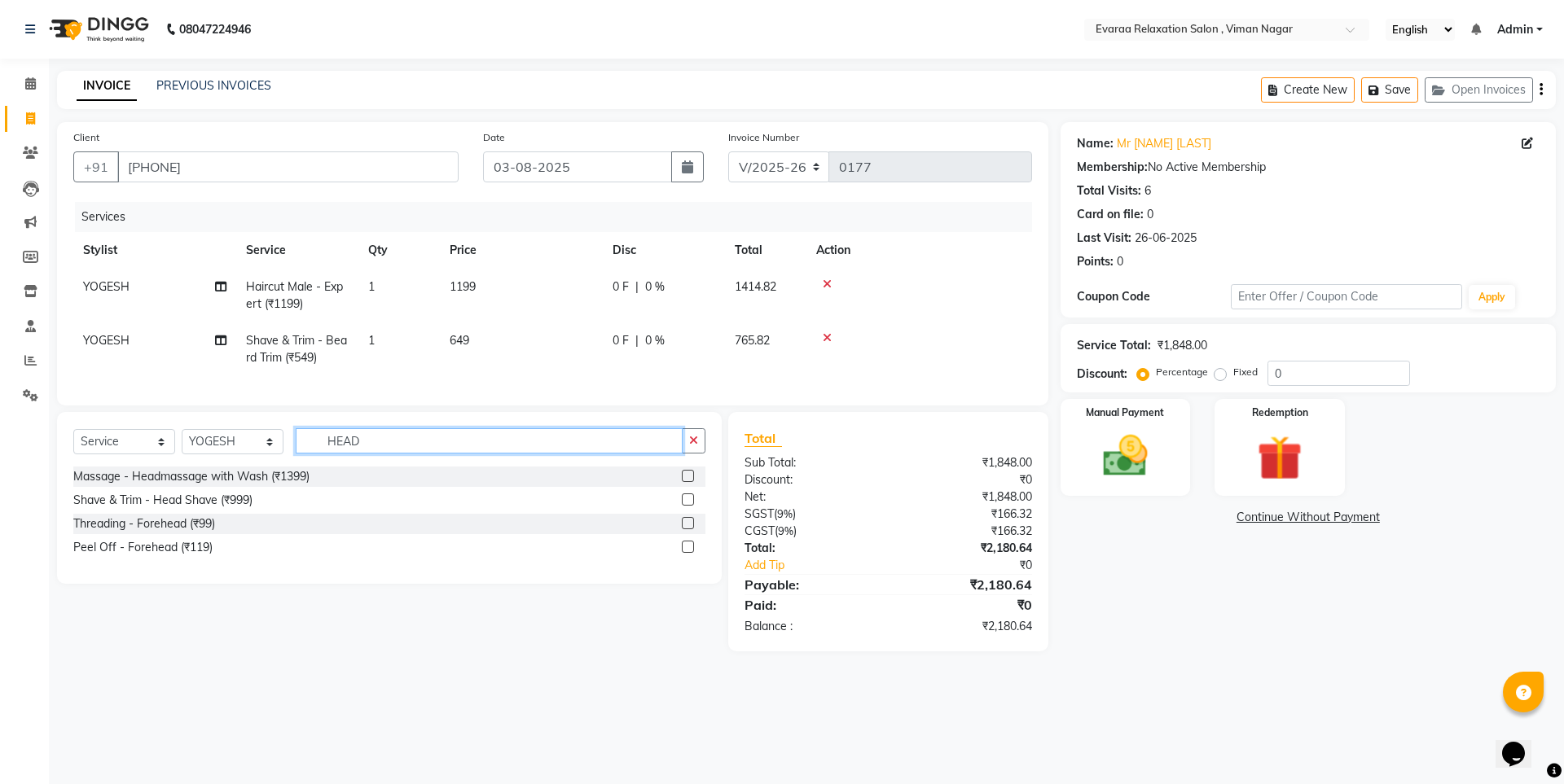 type on "HEAD" 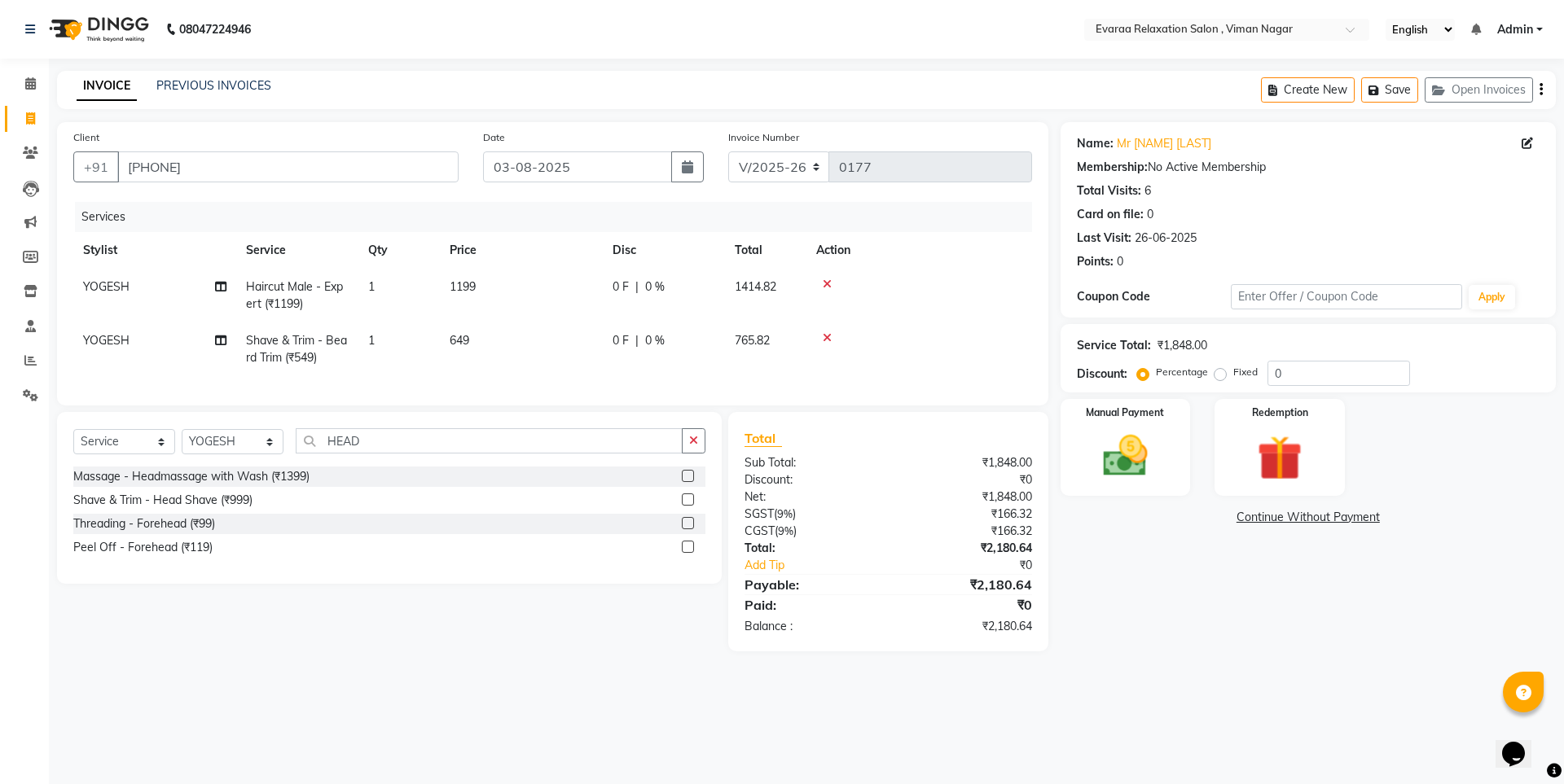 click 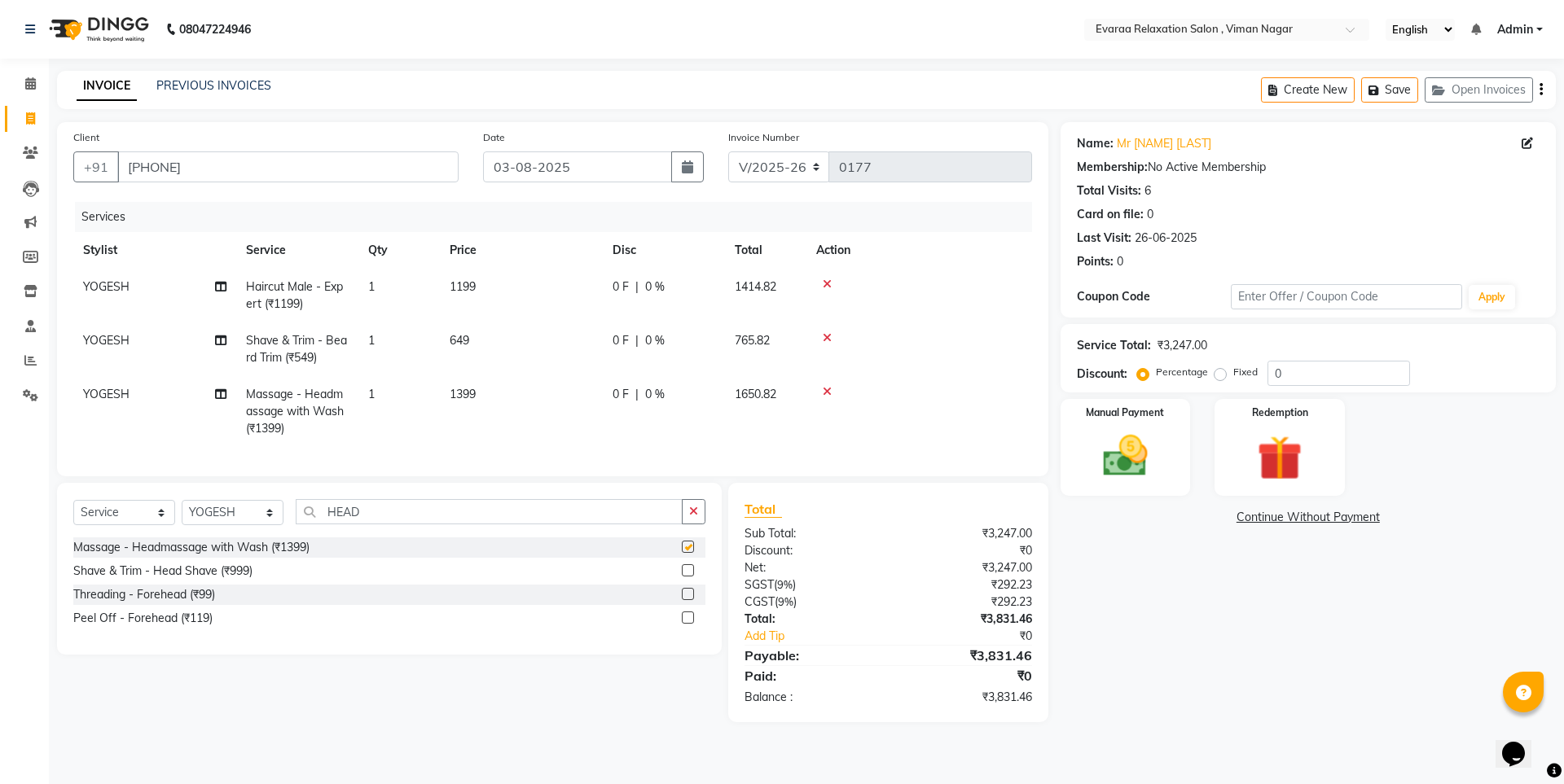 checkbox on "false" 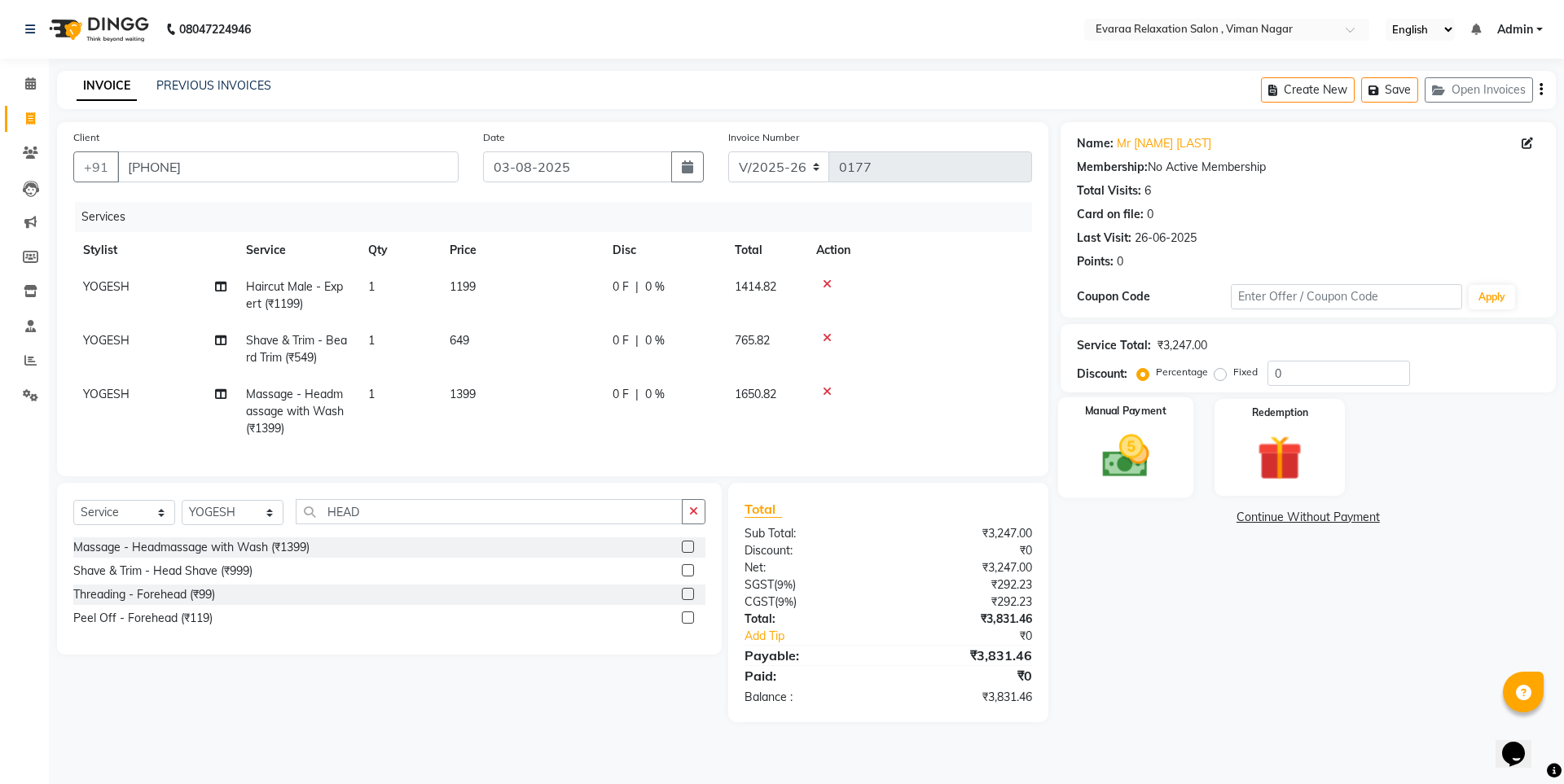click 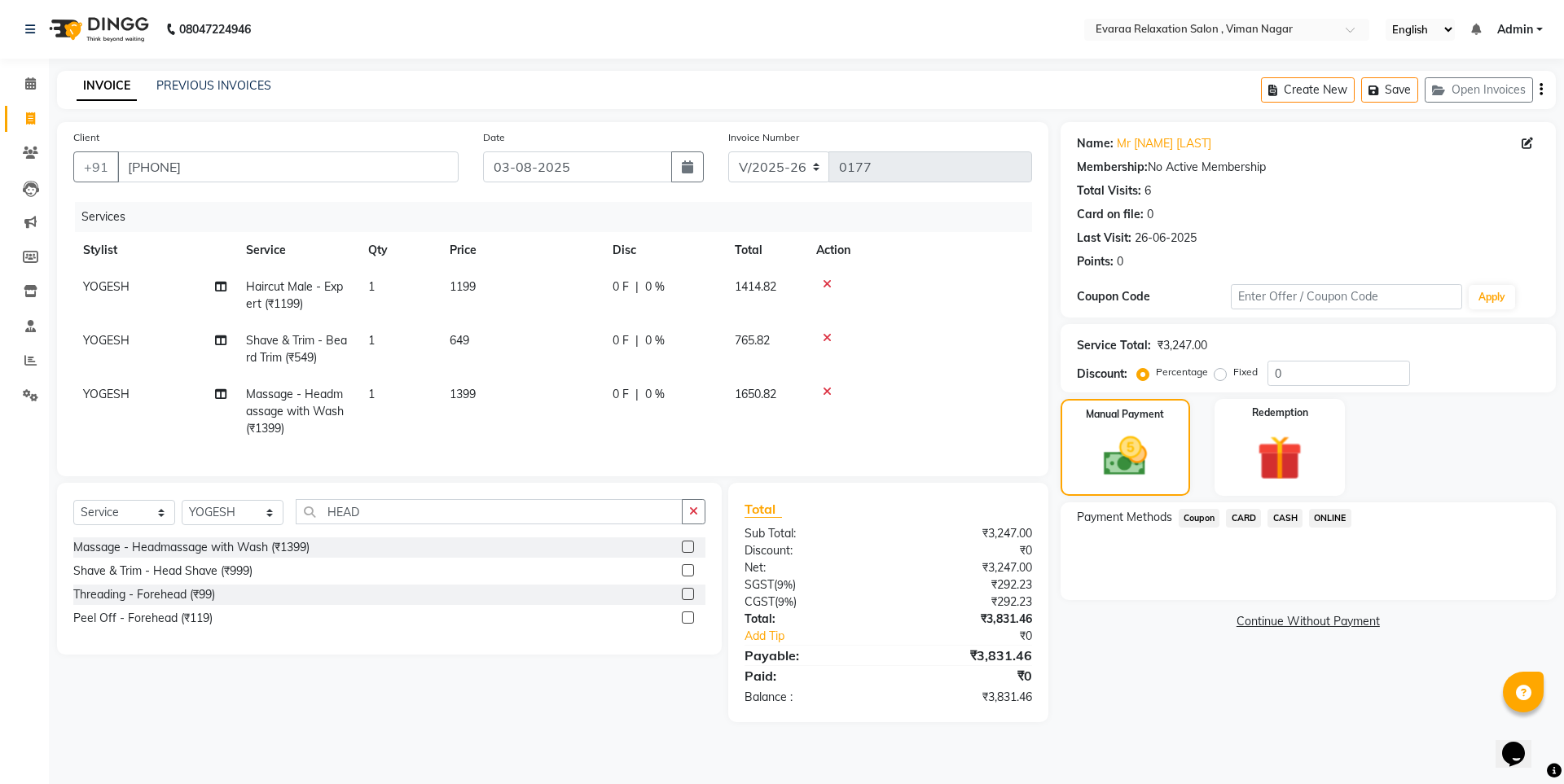 click on "ONLINE" 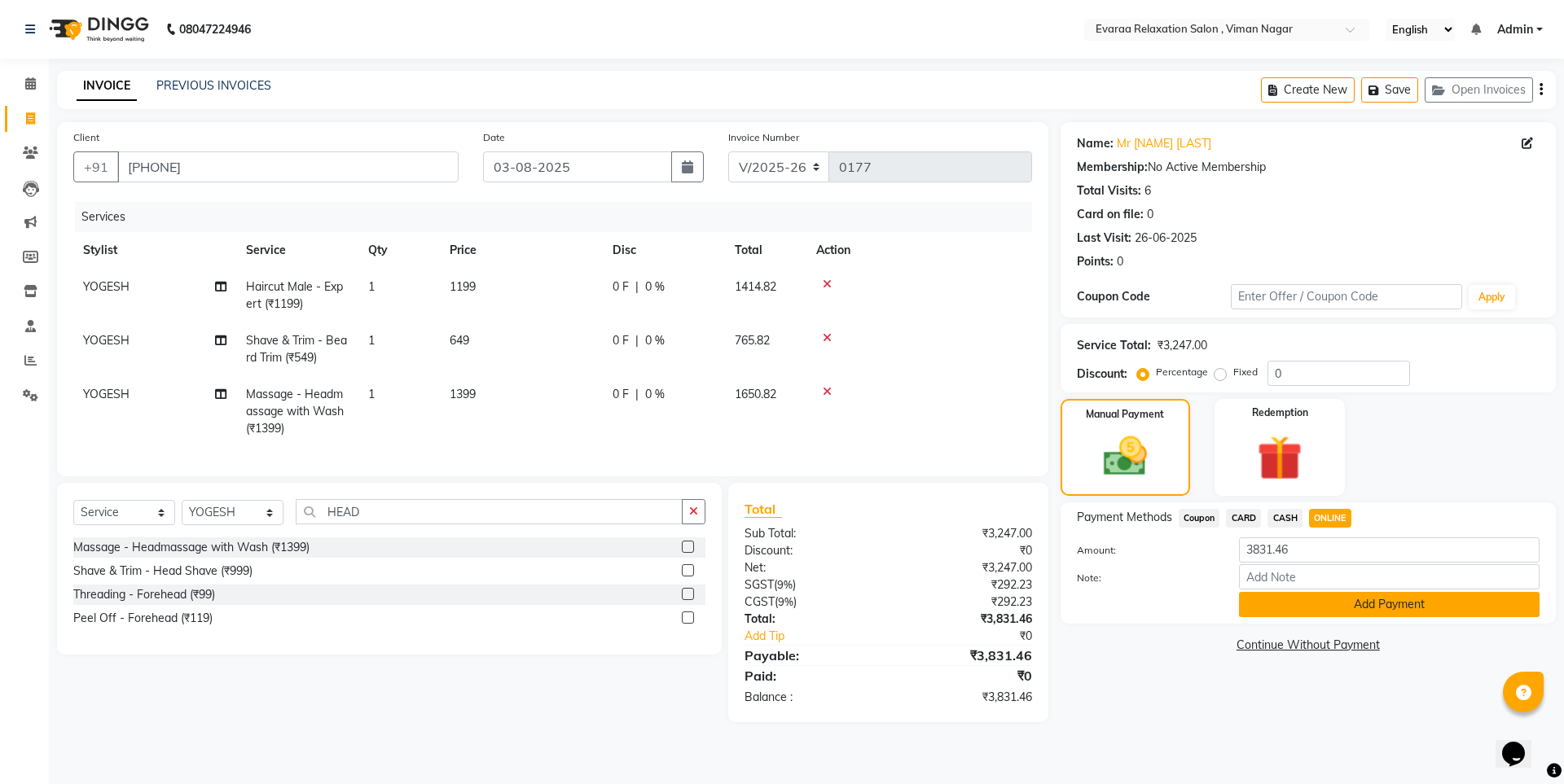 click on "Add Payment" 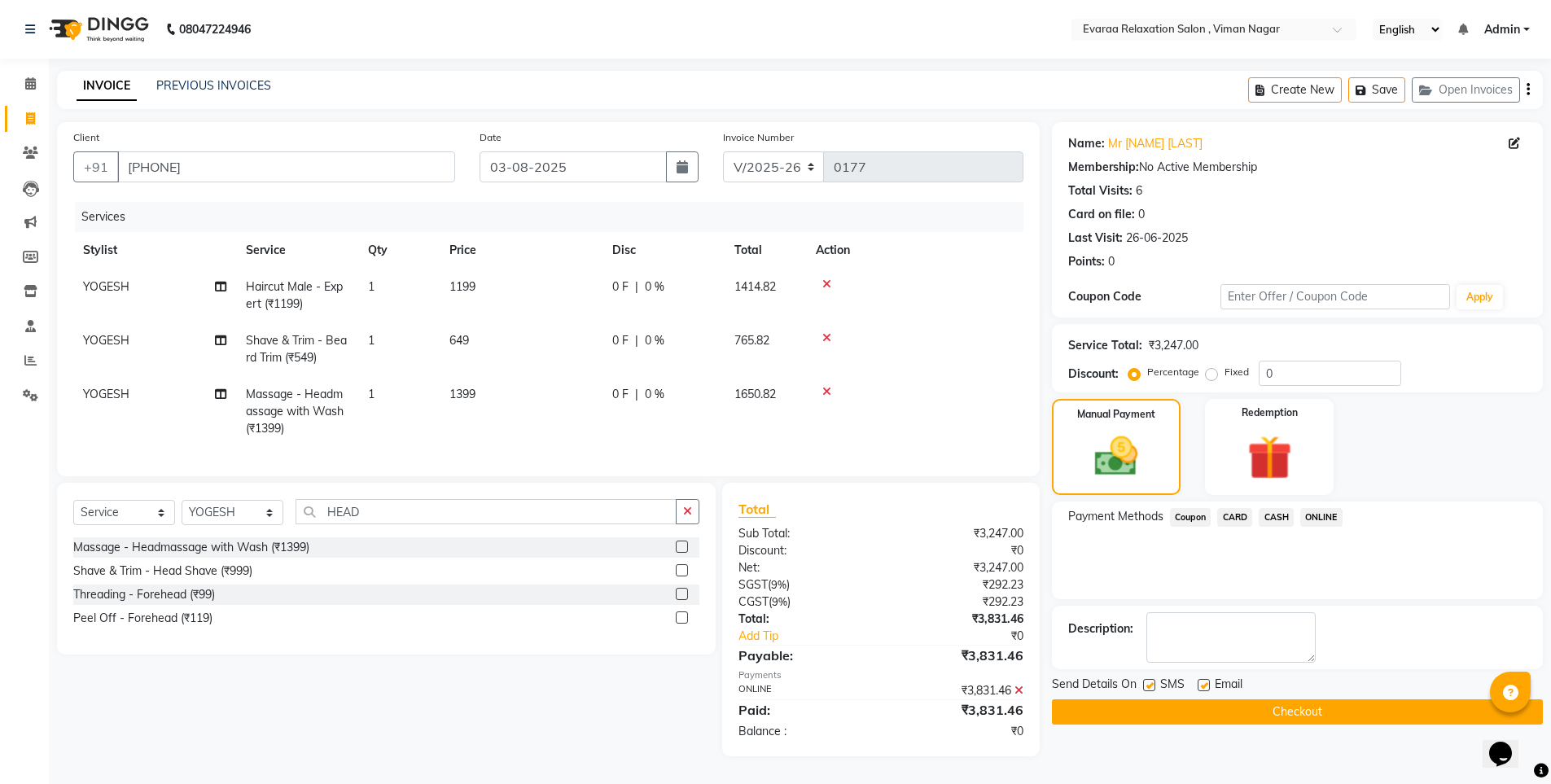 click on "Checkout" 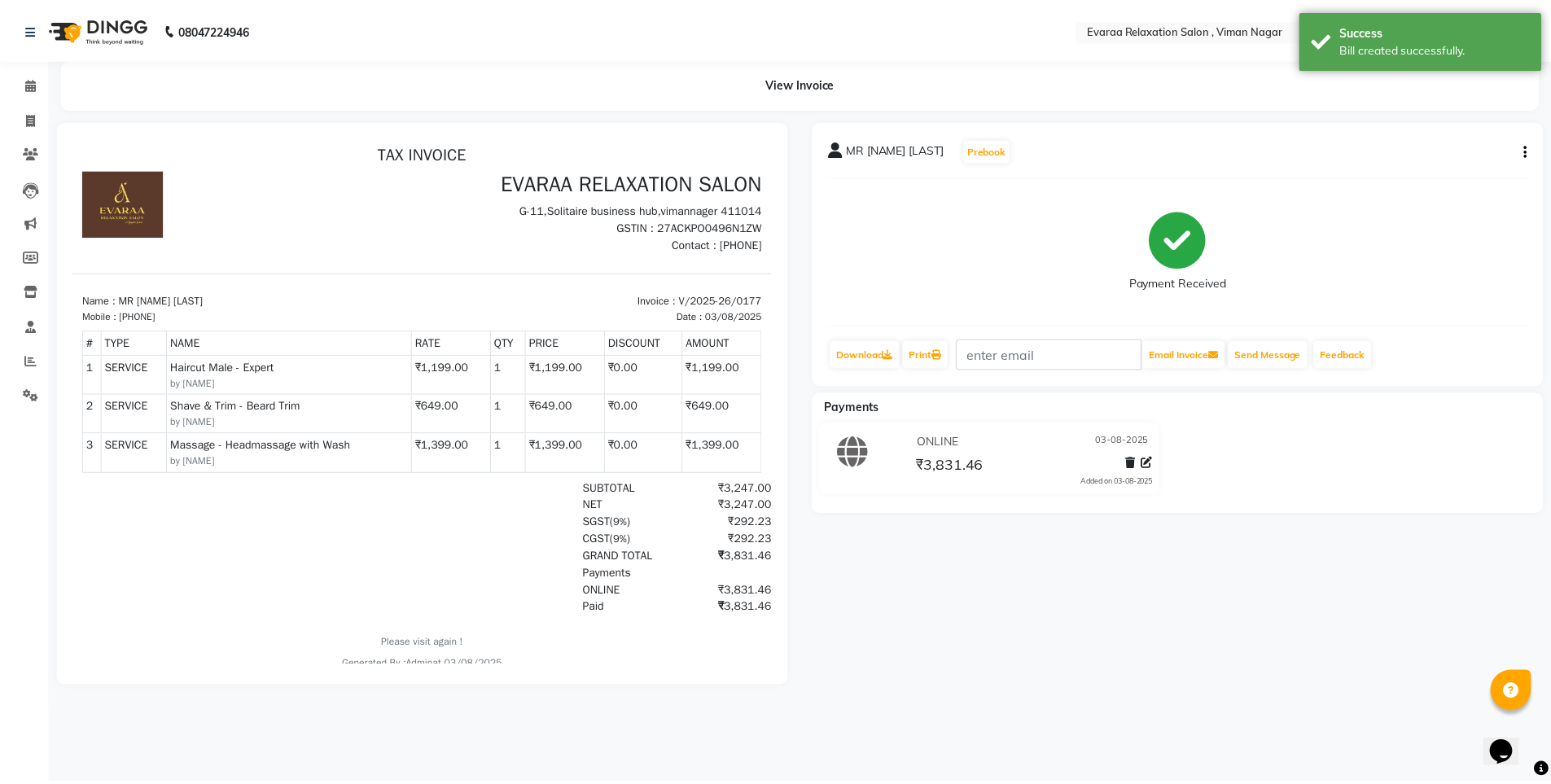 scroll, scrollTop: 0, scrollLeft: 0, axis: both 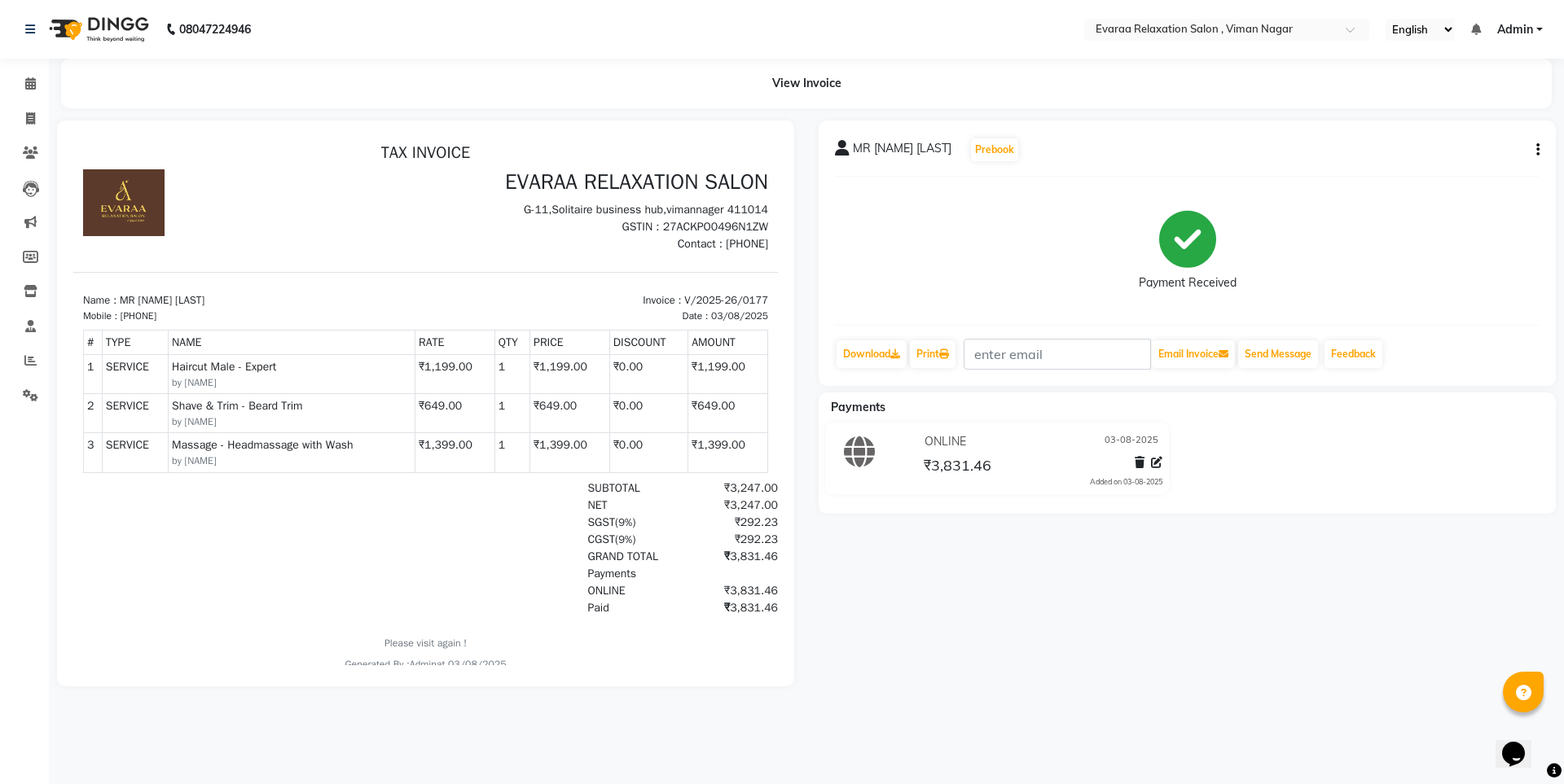 drag, startPoint x: 133, startPoint y: 314, endPoint x: 248, endPoint y: 314, distance: 115 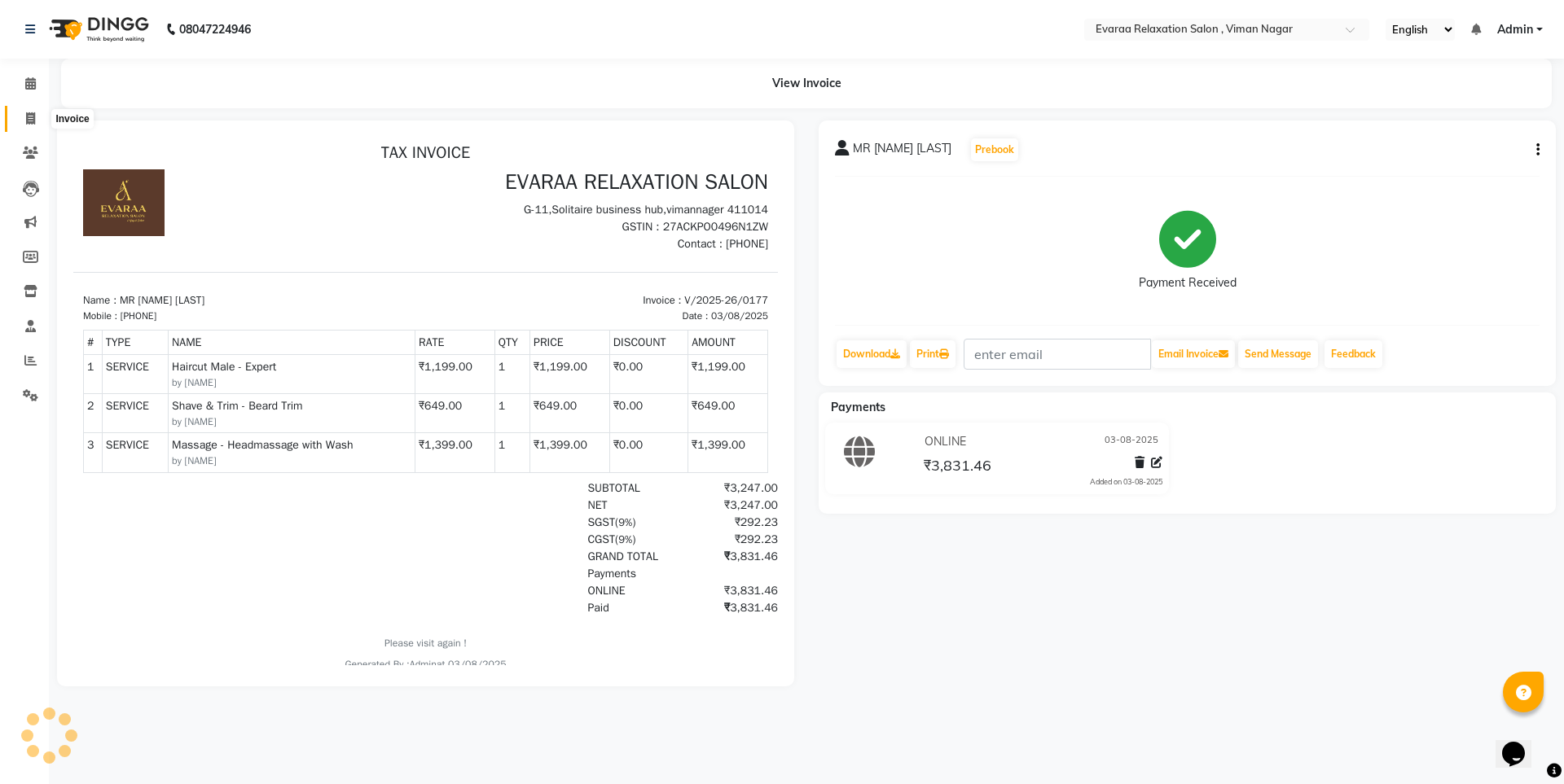 click 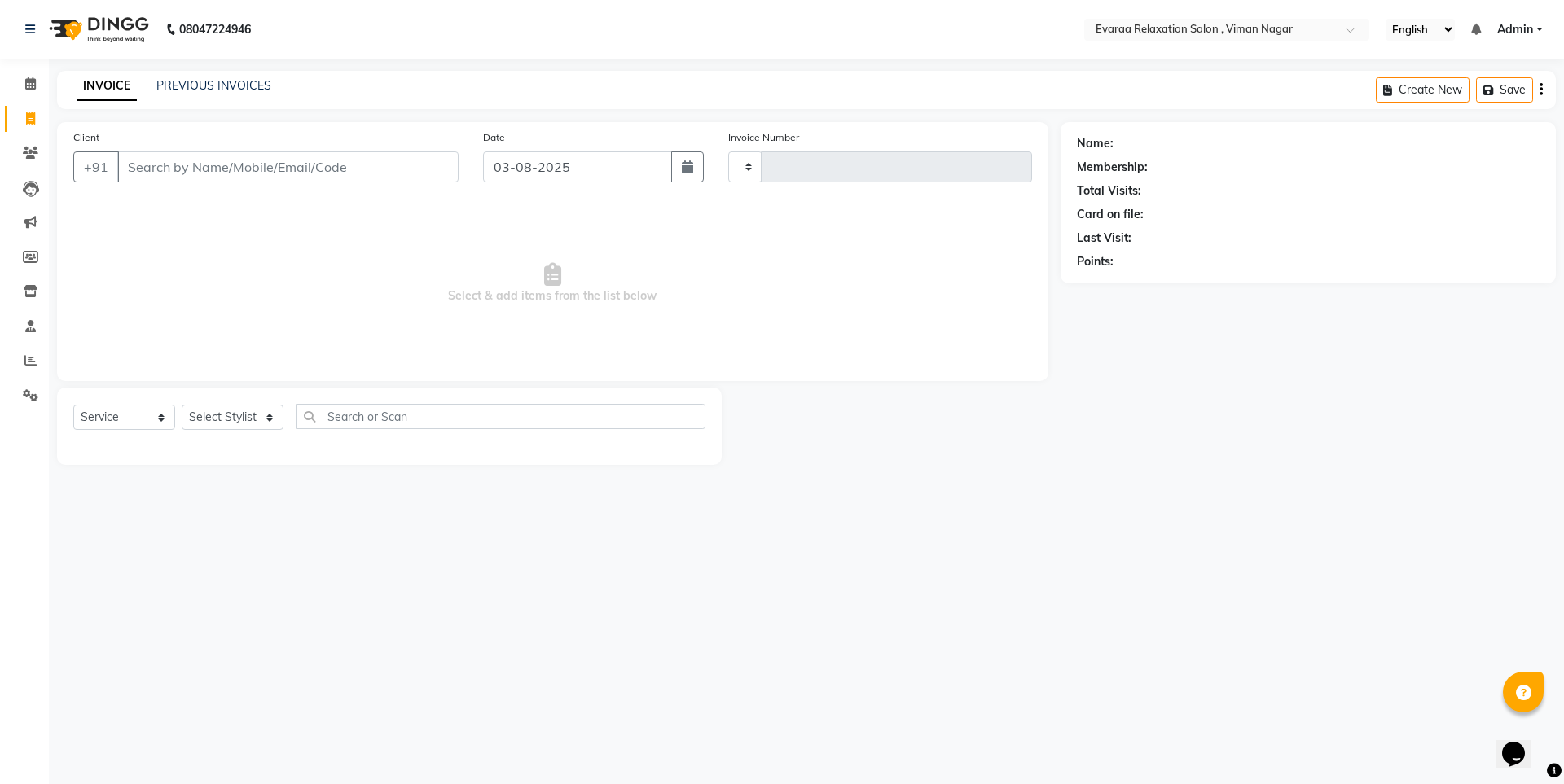 type on "0178" 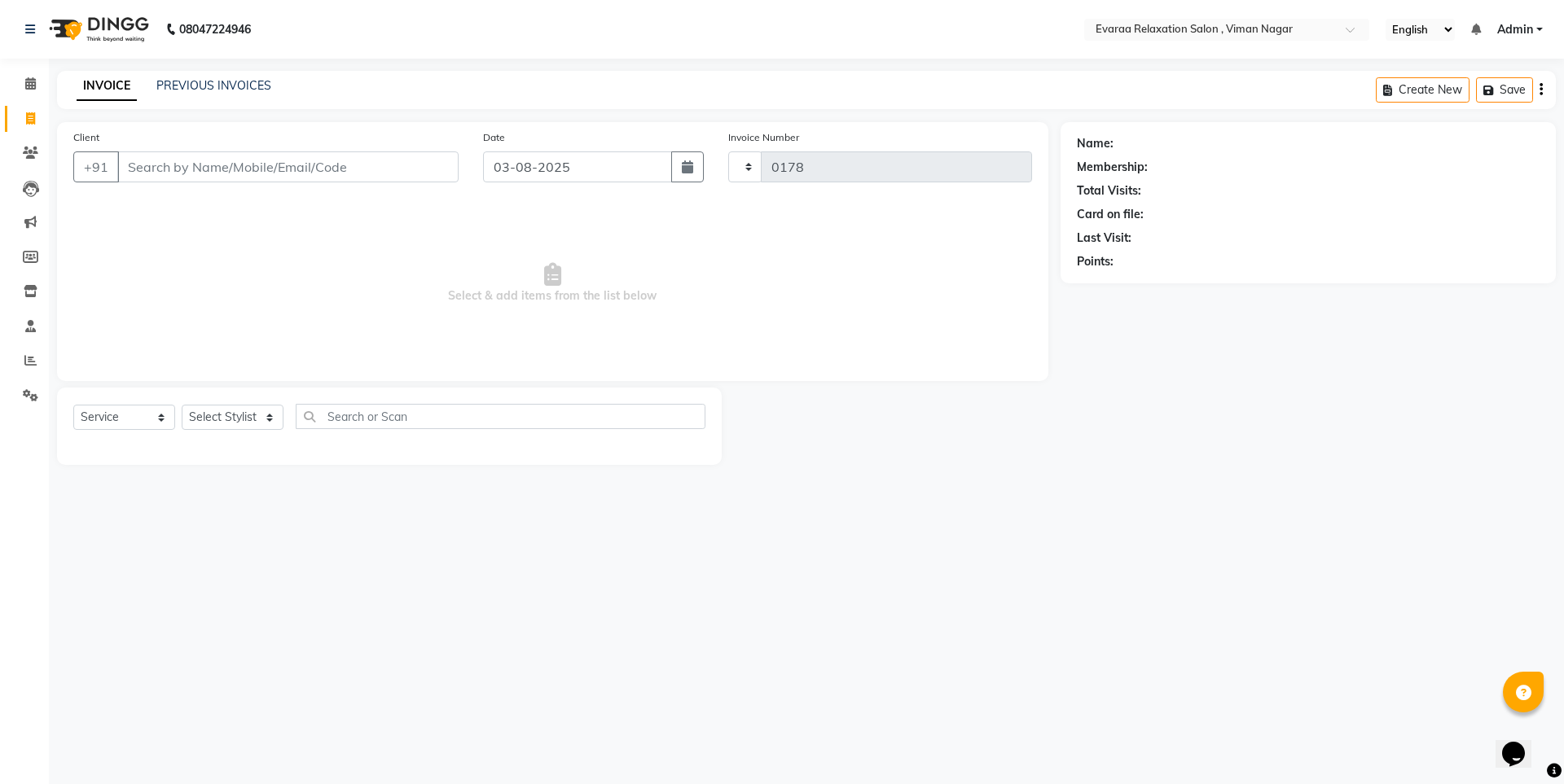 select on "7764" 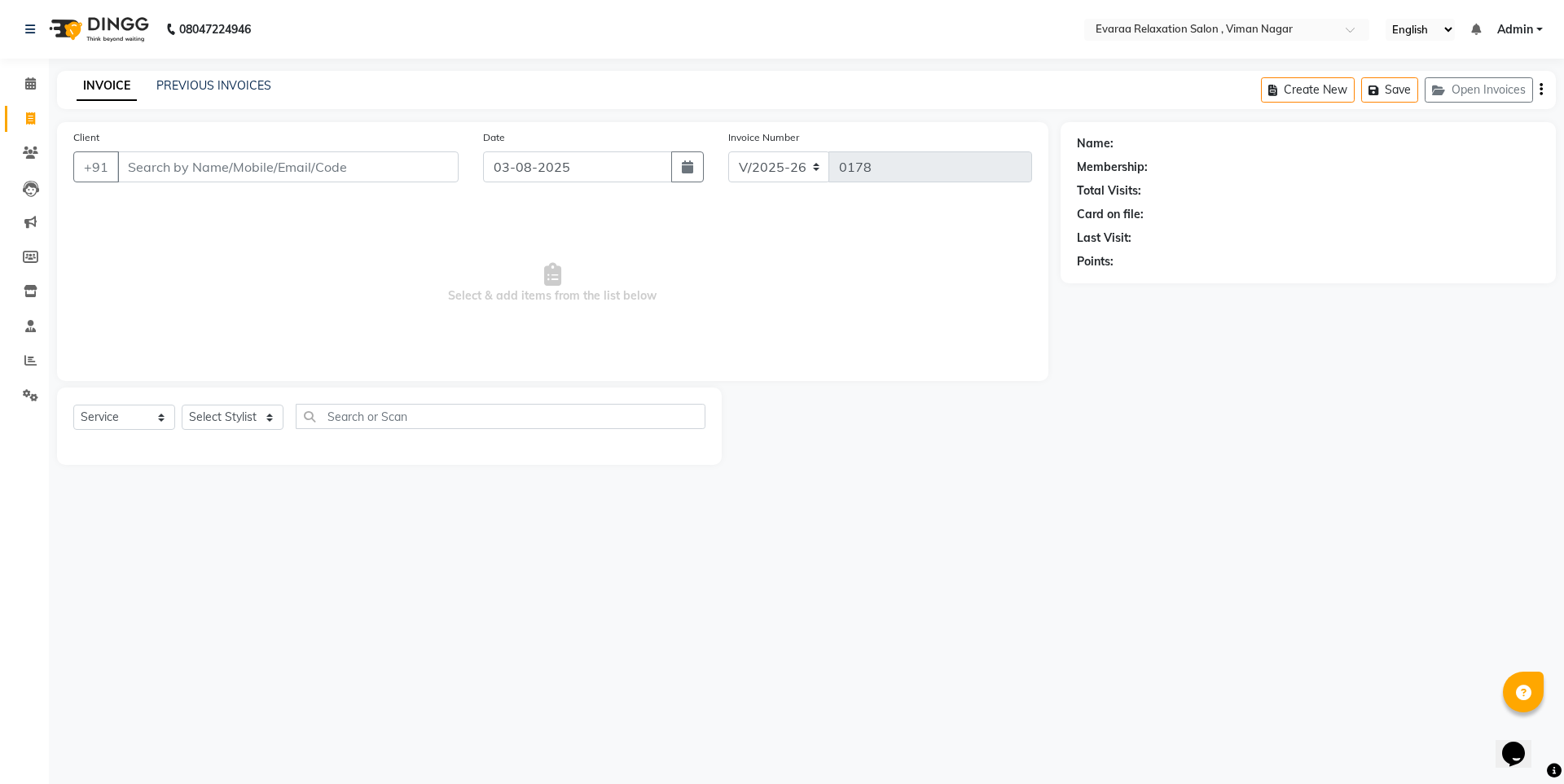 click on "Client +91" 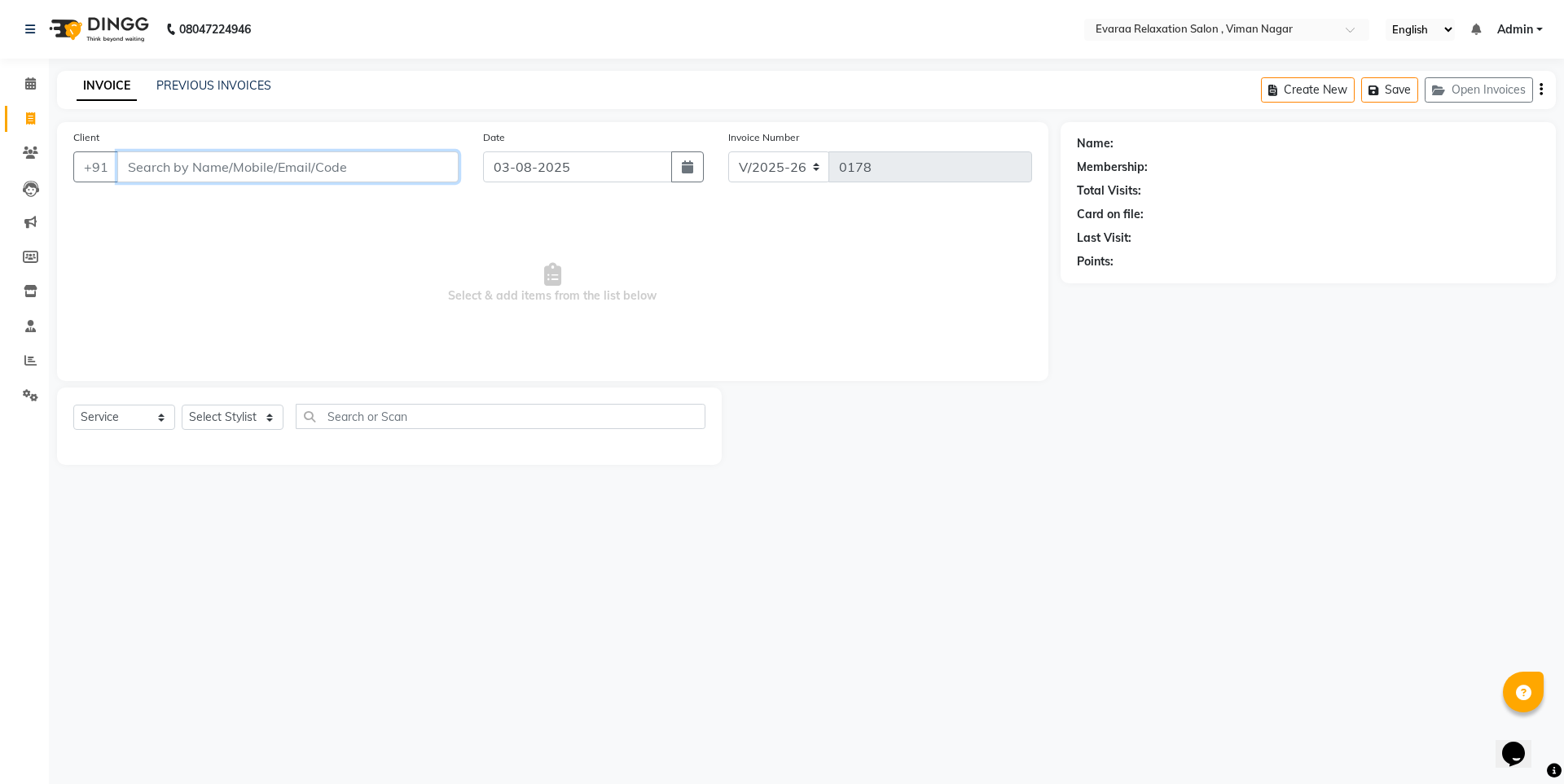 click on "Client" at bounding box center [288, 167] 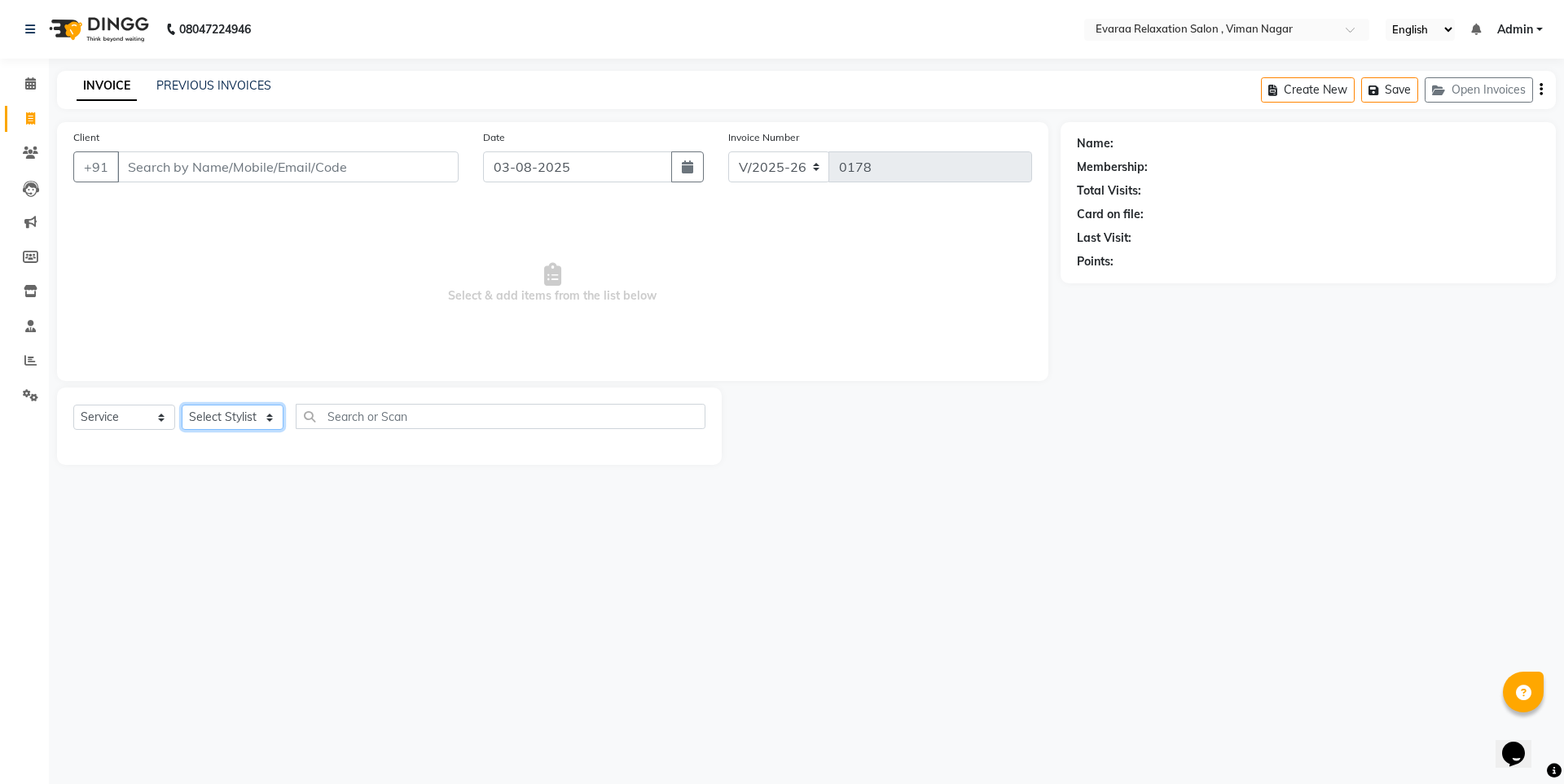 click on "Select Stylist [NAME] [NAME] [NAME]" 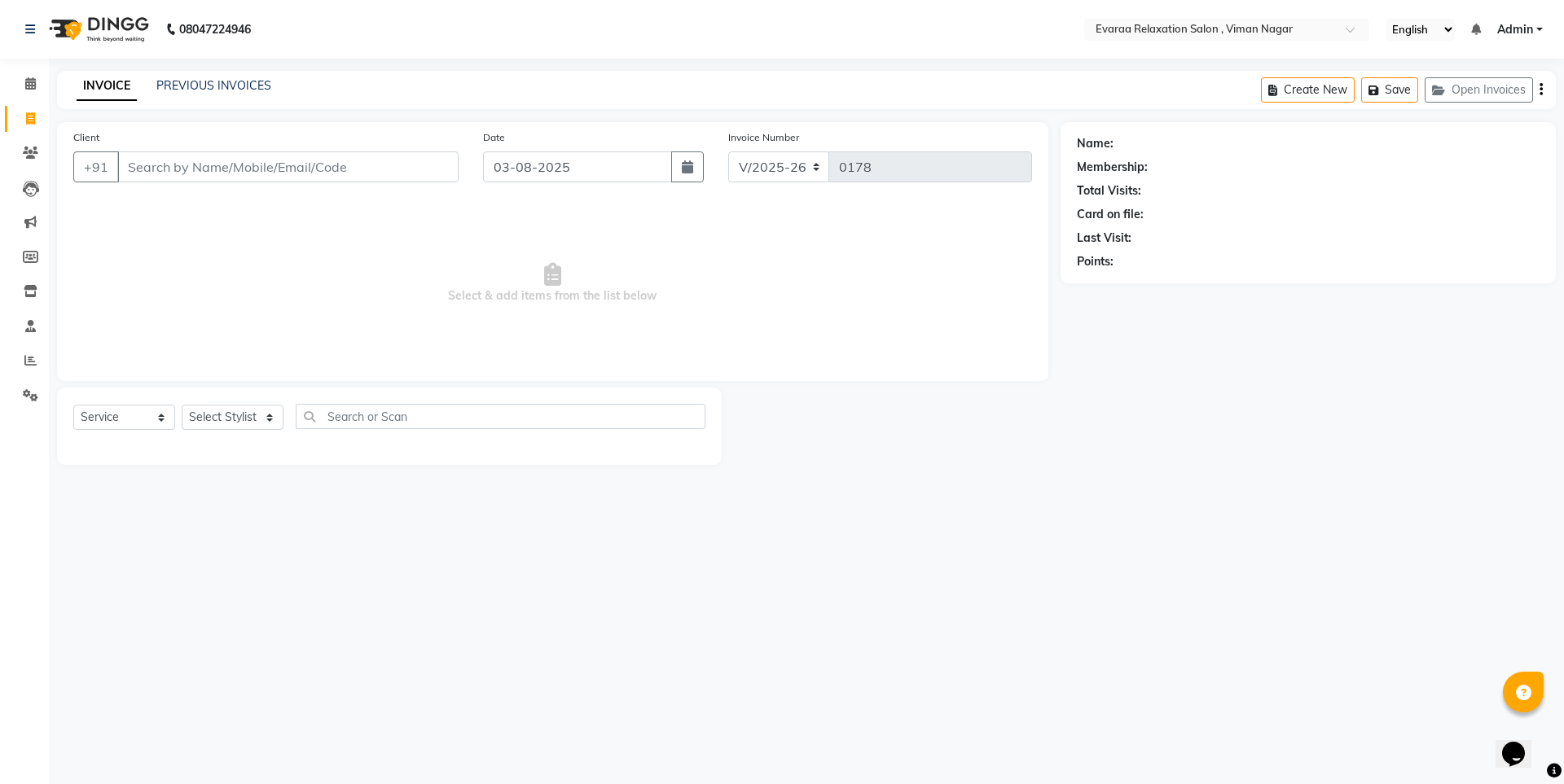 click on "08047224946 Select Location × Evaraa Relaxation Salon , Viman Nagar English ENGLISH Español العربية मराठी हिंदी ગુજરાતી தமிழ் 中文 Notifications nothing to show Admin Manage Profile Change Password Sign out Version:3.15.11 ☀ EVARAA RELAXATION SALON , Viman Nagar Calendar Invoice Clients Leads Marketing Members Inventory Staff Reports Settings Completed InProgress Upcoming Dropped Tentative Check-In Confirm Bookings Generate Report Segments Page Builder INVOICE PREVIOUS INVOICES Create New Save Open Invoices Client +91 Date 03-08-2025 Invoice Number V/2025 V/2025-26 0178 Select & add items from the list below Select Service Product Membership Package Voucher Prepaid Gift Card Select Stylist [NAME] [NAME] [NAME] Name: Membership: Total Visits: Card on file: Last Visit: Points:" at bounding box center [782, 392] 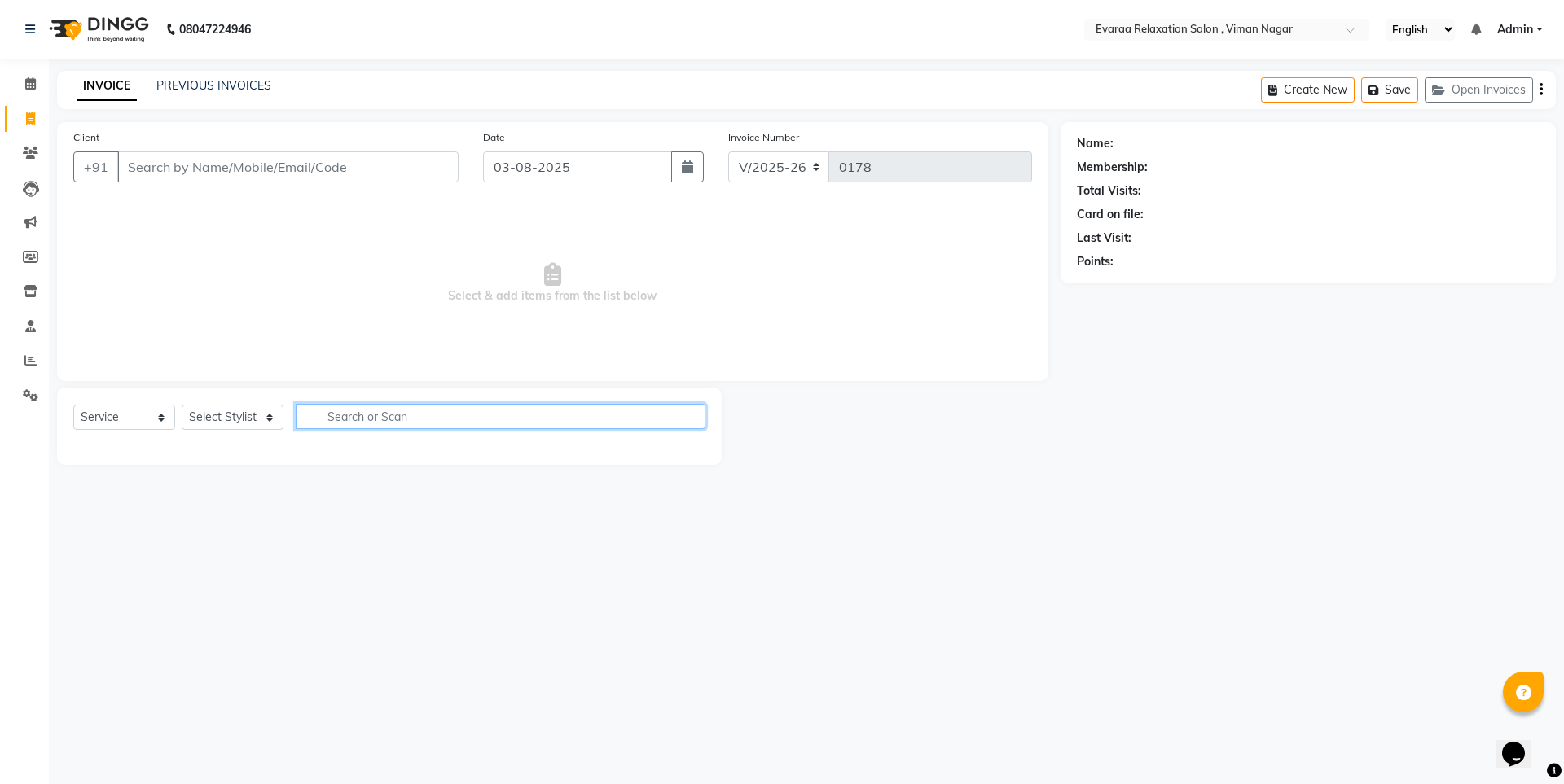 click 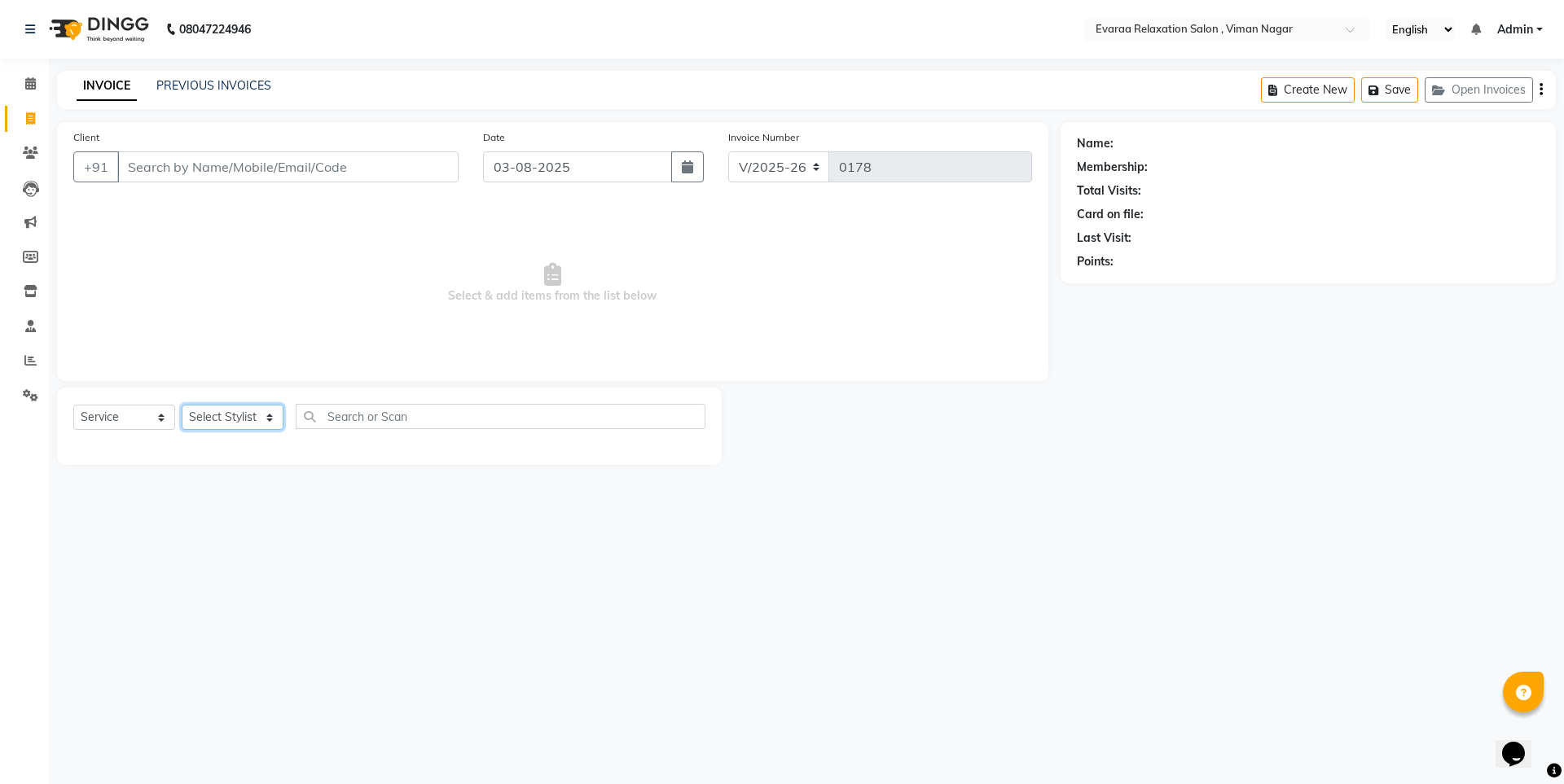 click on "Select Stylist [NAME] [NAME] [NAME]" 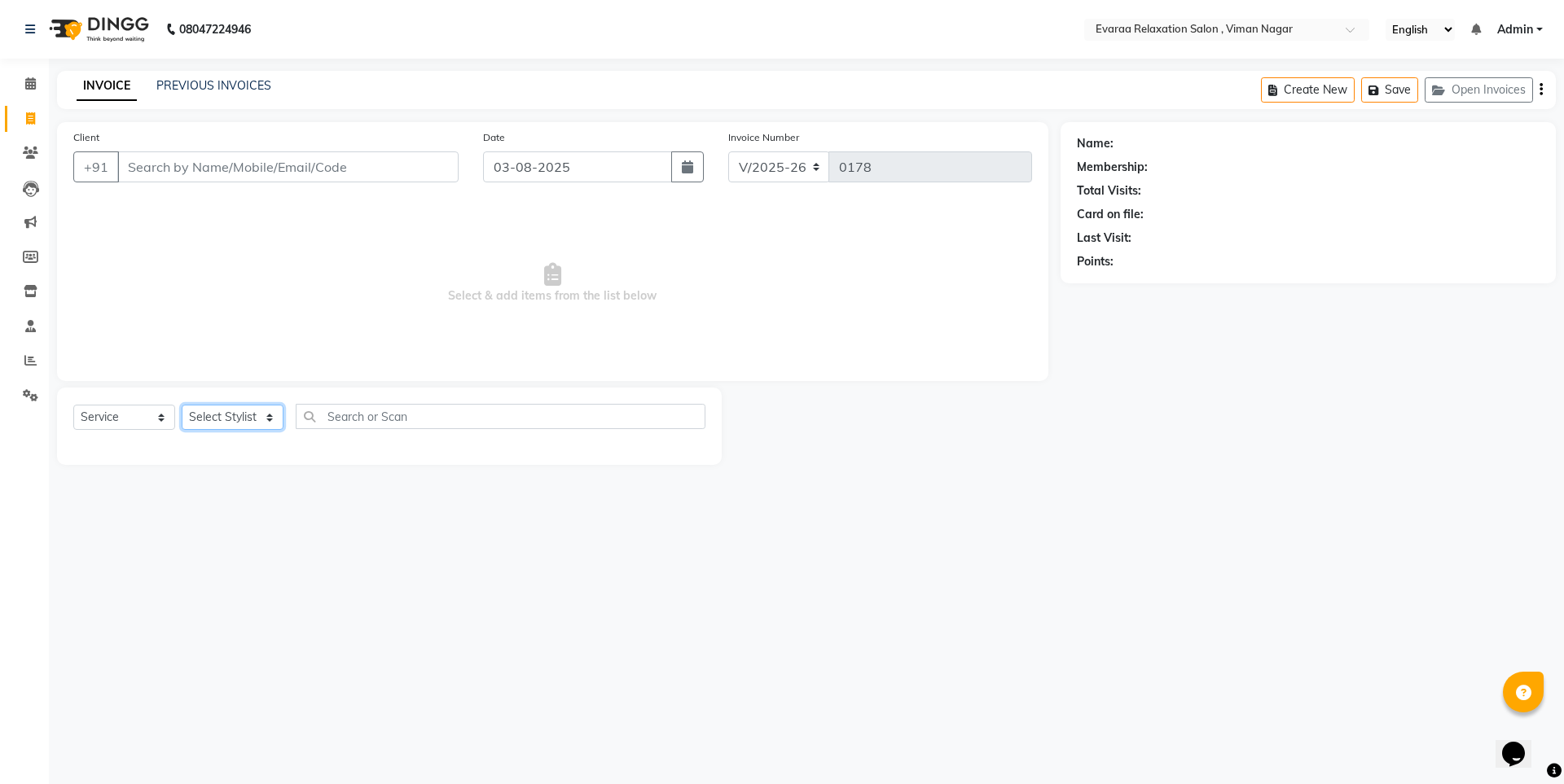 select on "69423" 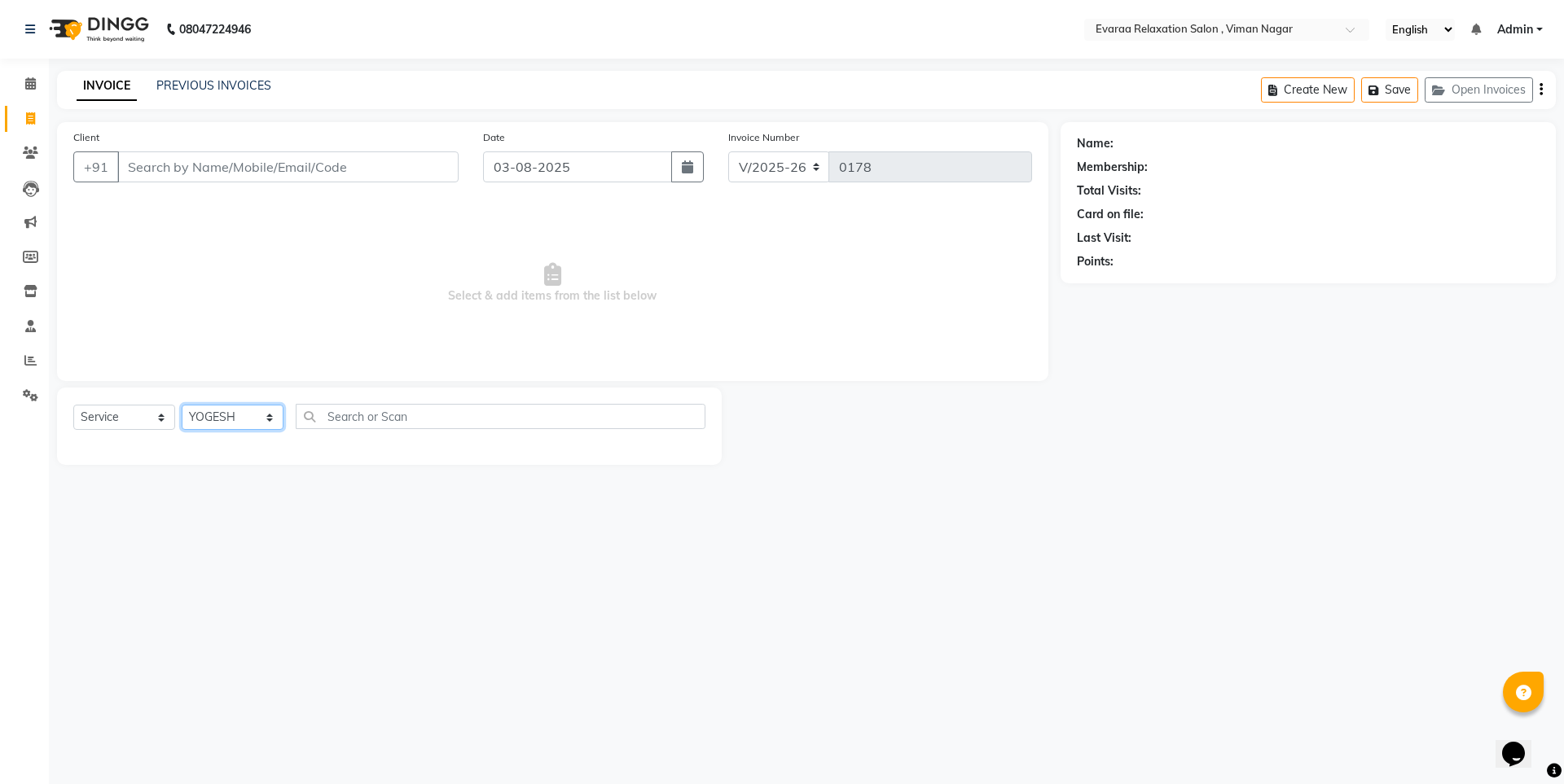 click on "Select Stylist [NAME] [NAME] [NAME]" 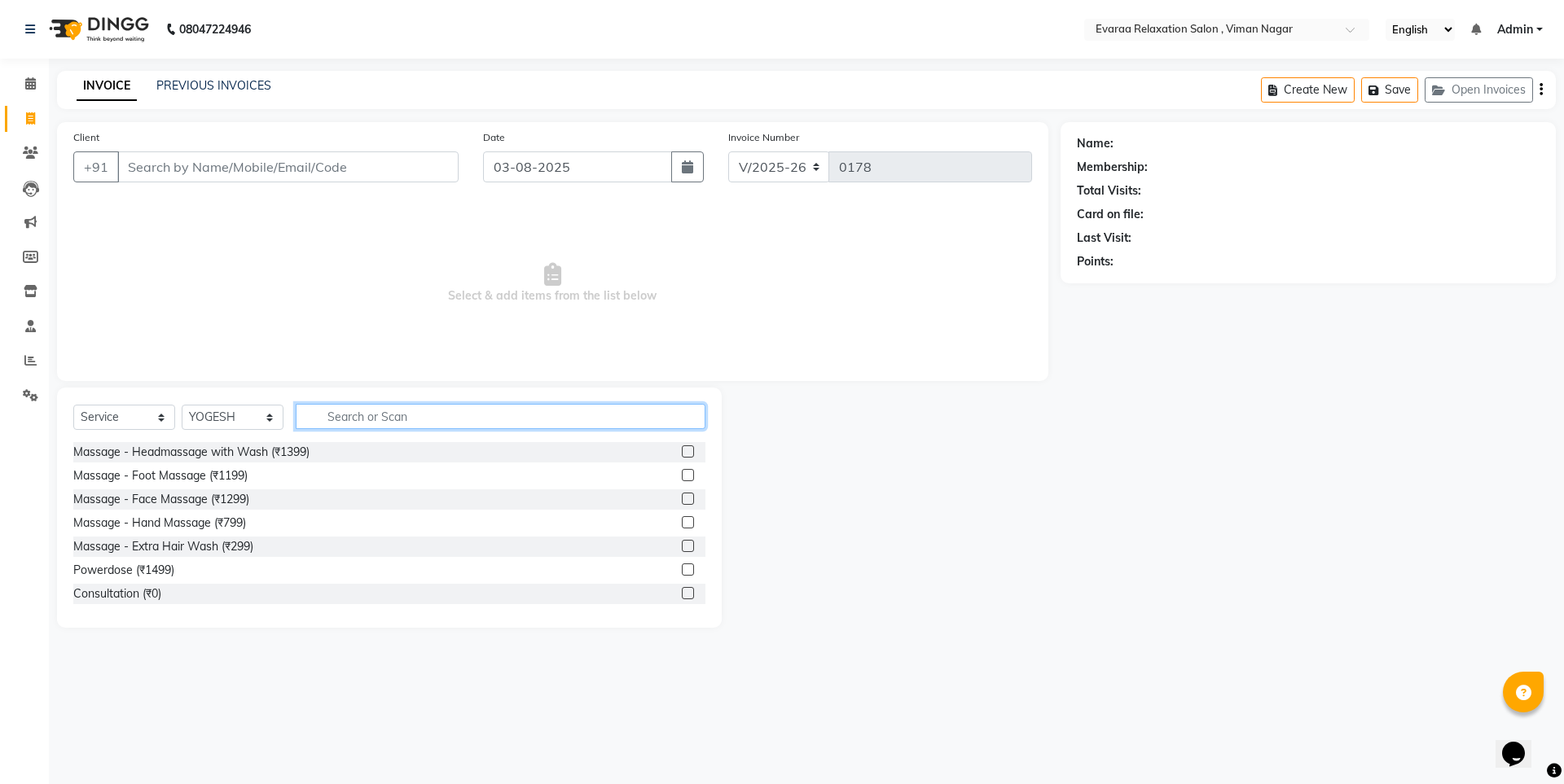 click 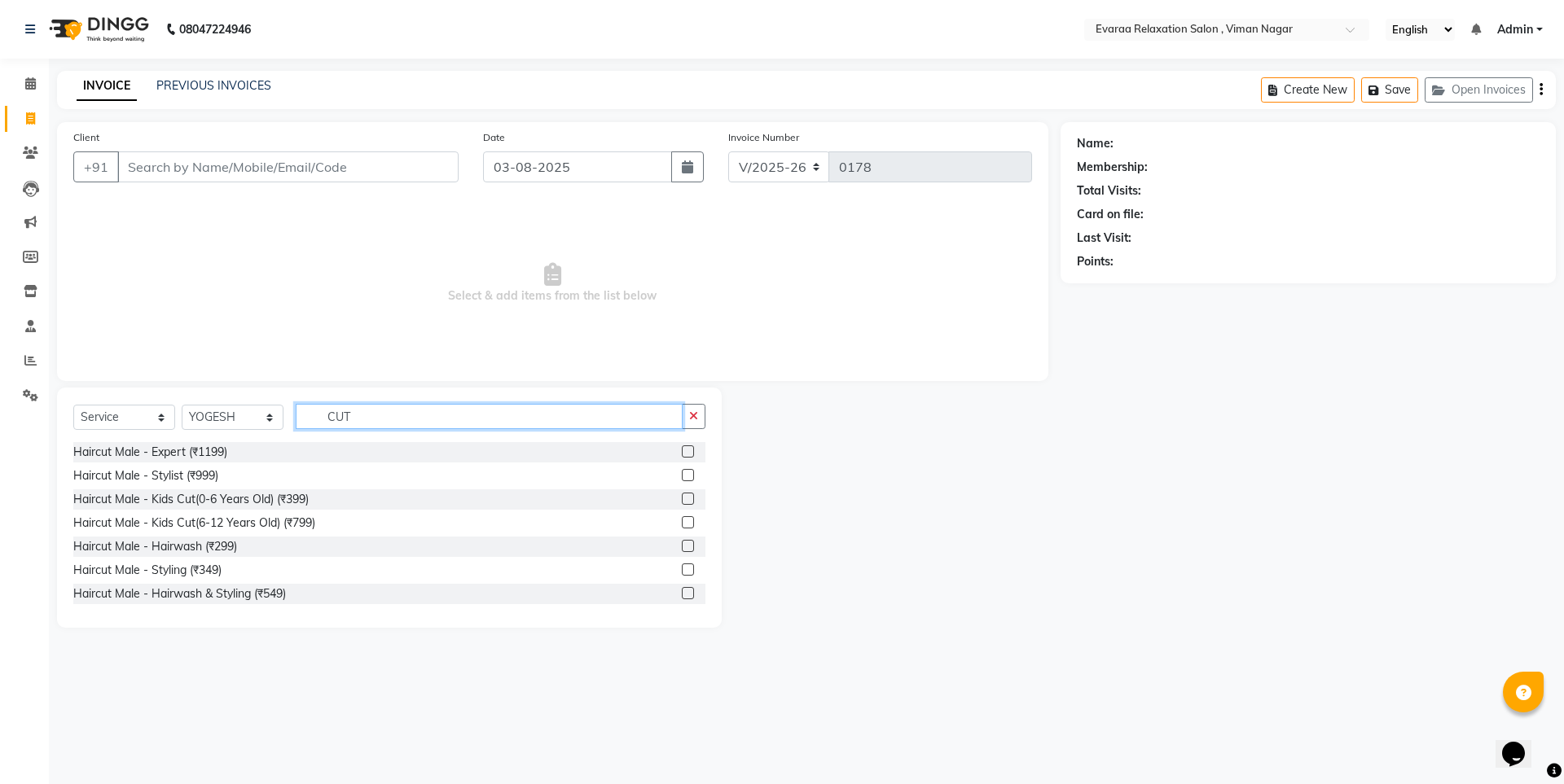 type on "CUT" 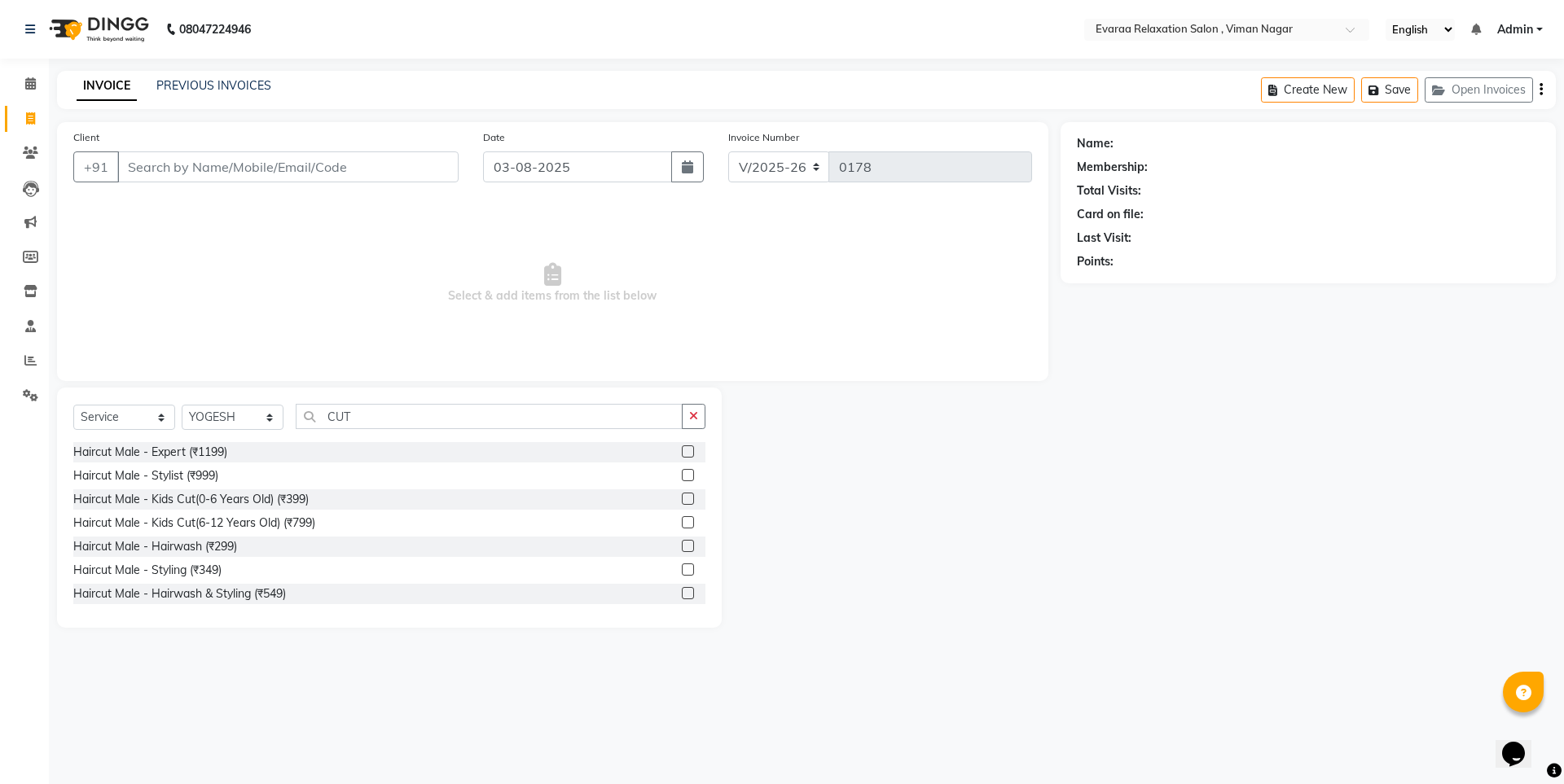 click 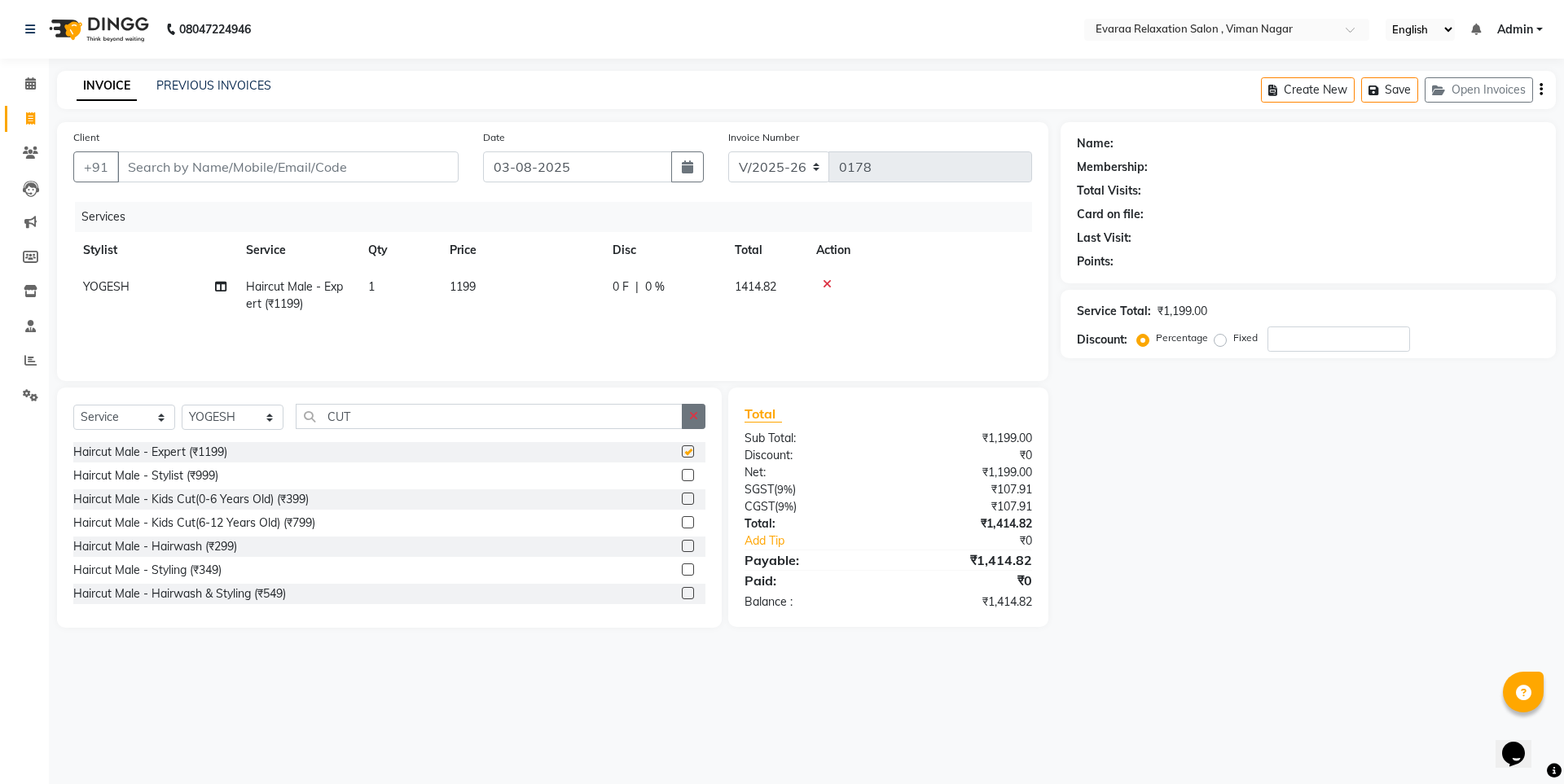 checkbox on "false" 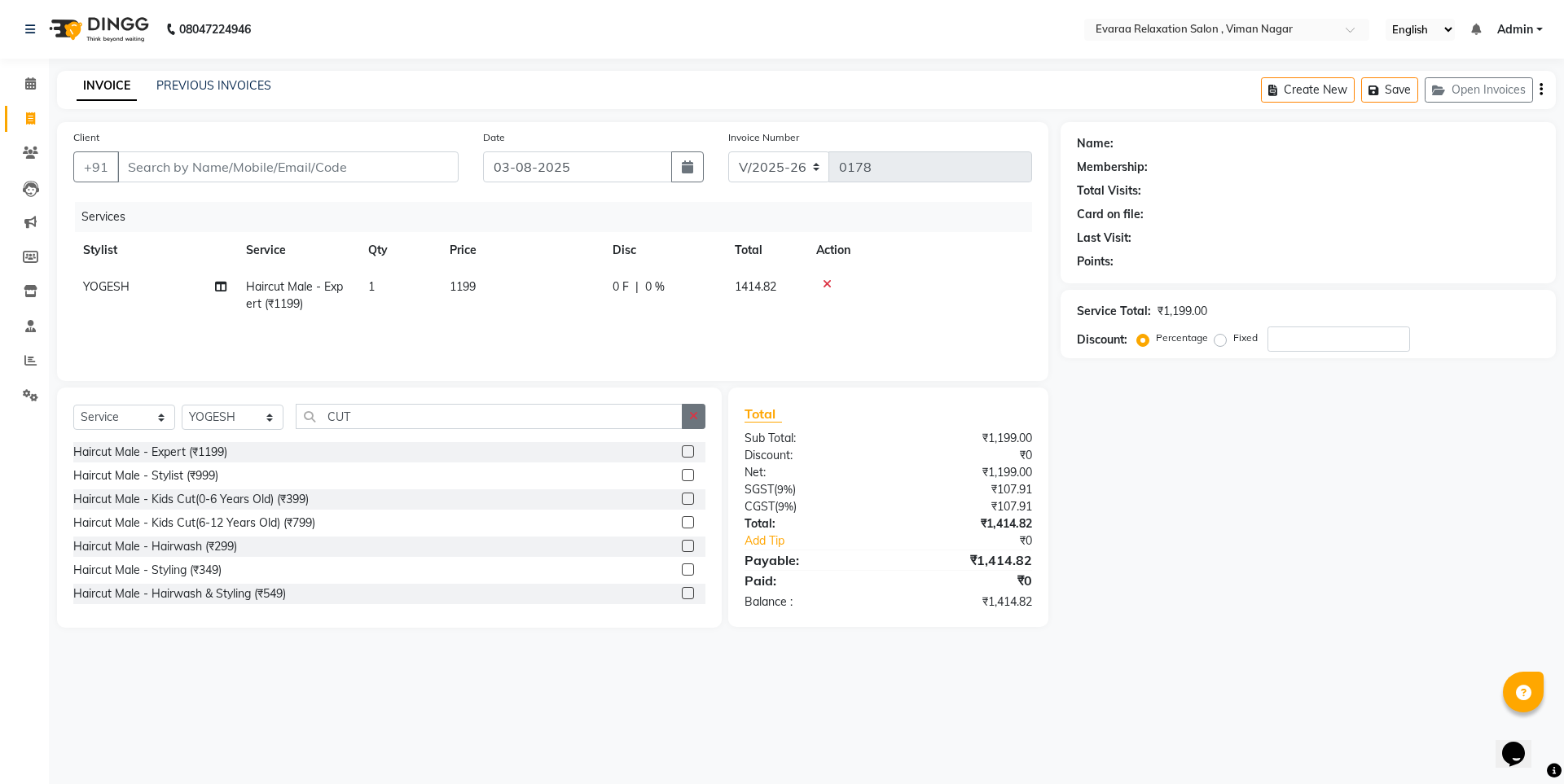 click 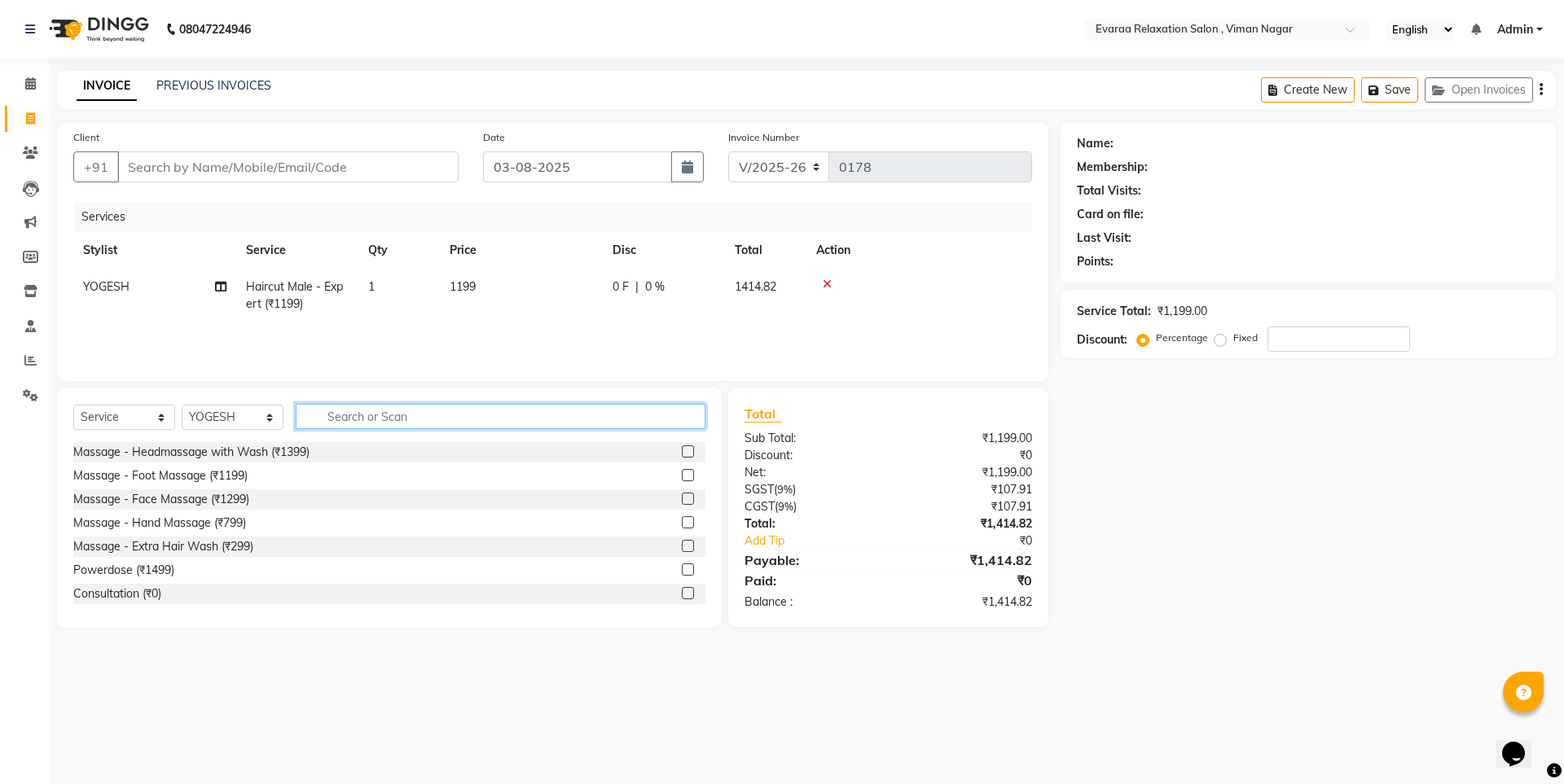click 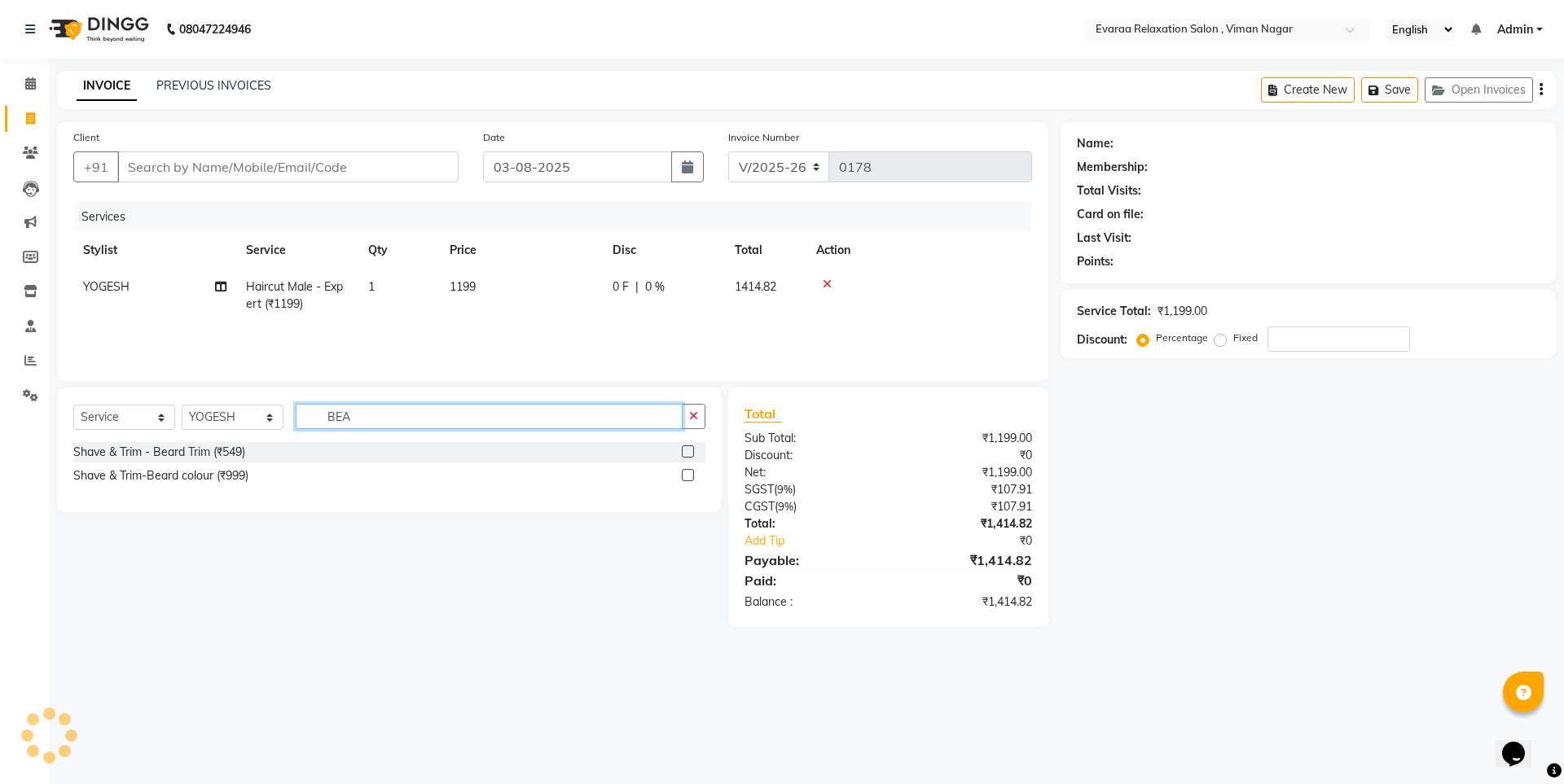 type on "BEA" 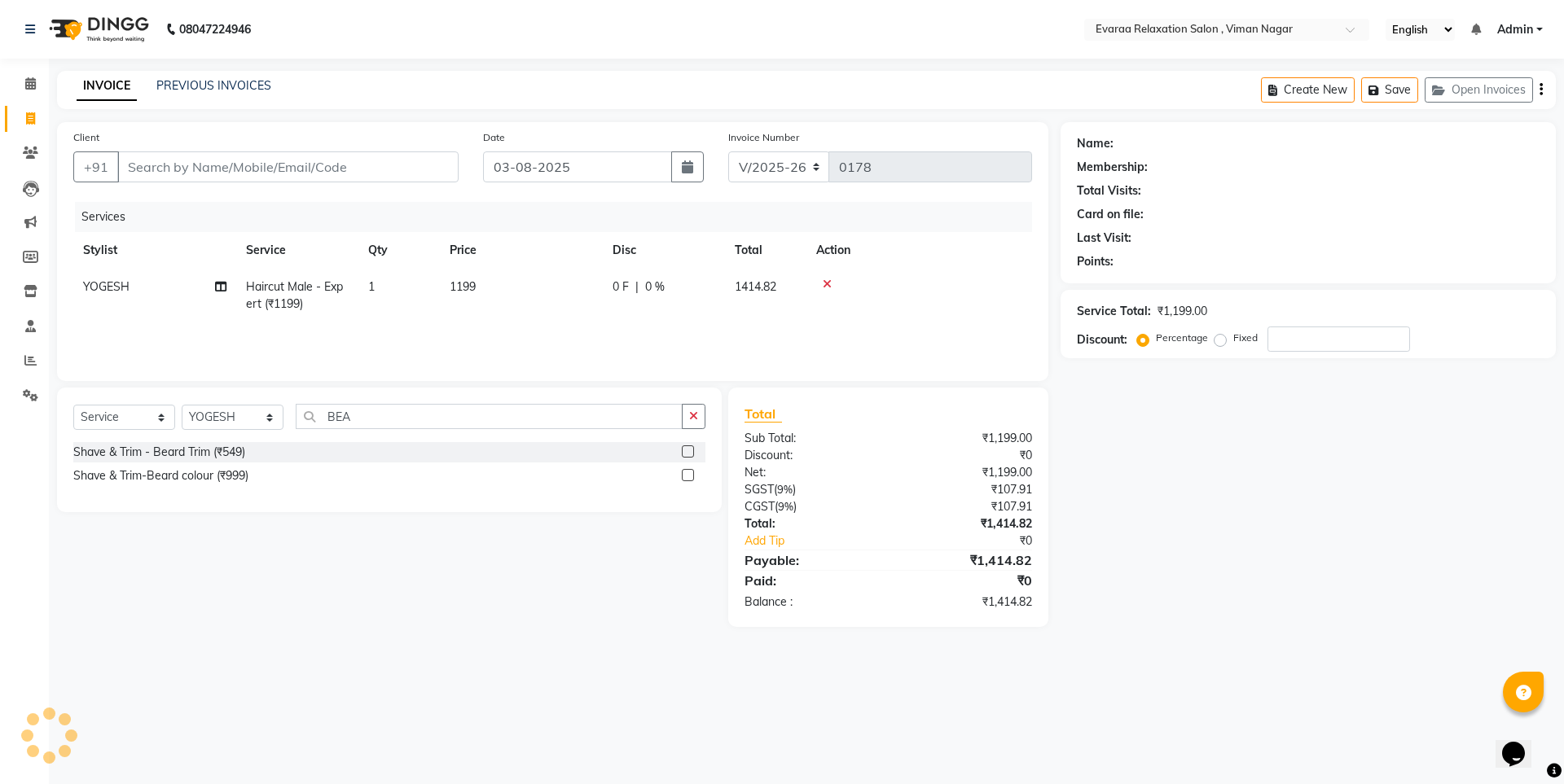 click 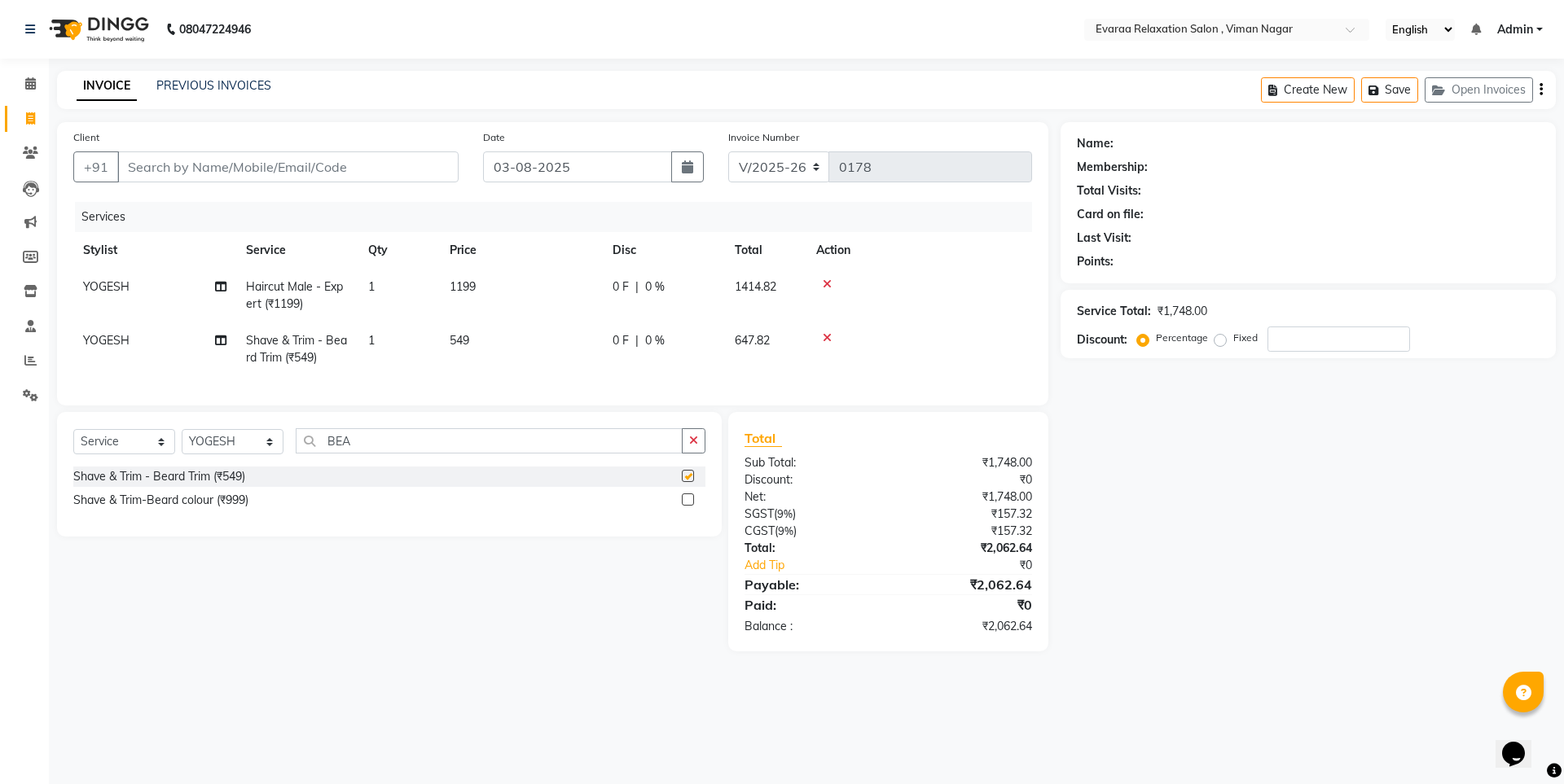 checkbox on "false" 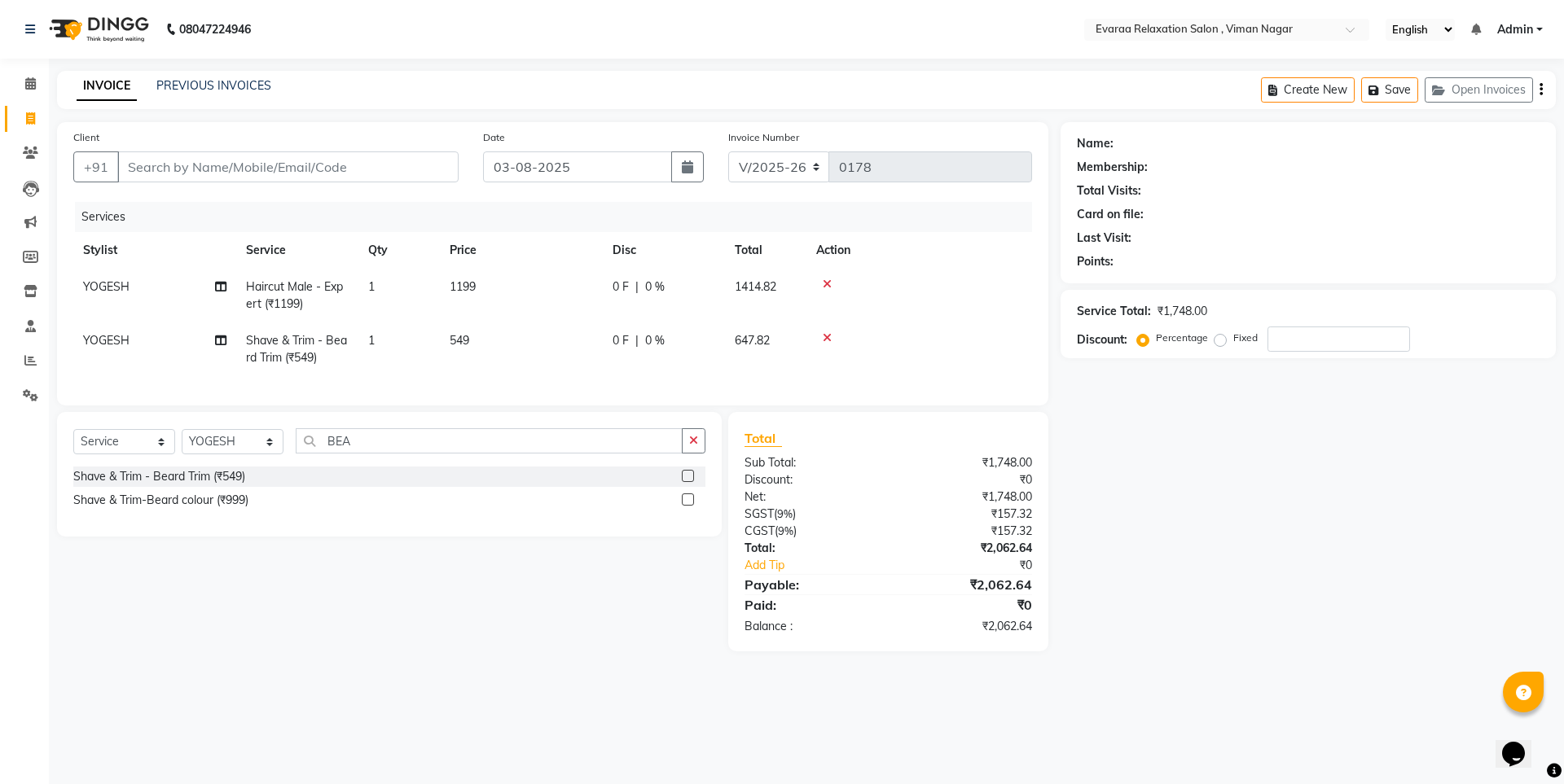 click on "549" 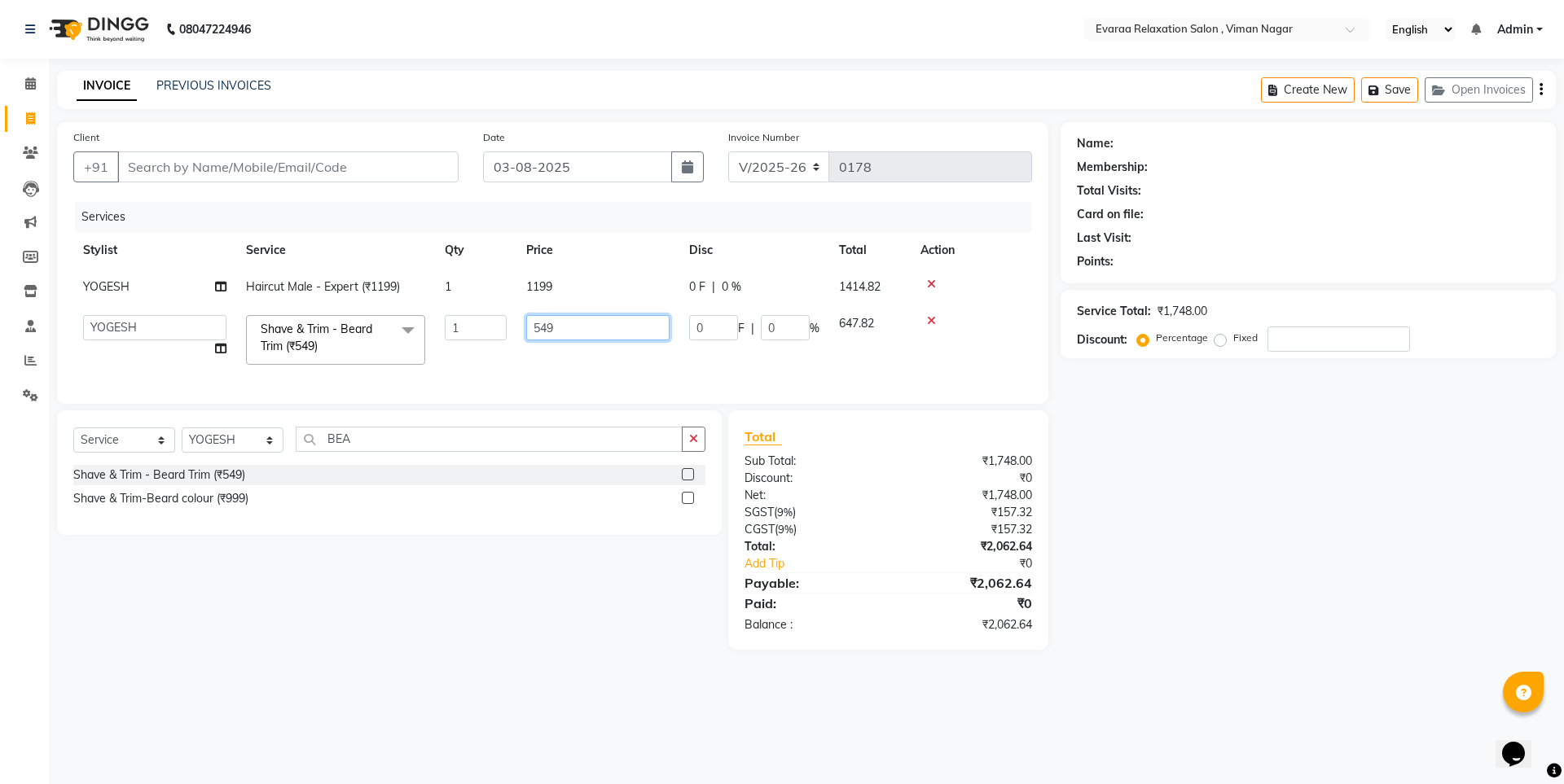 click on "549" 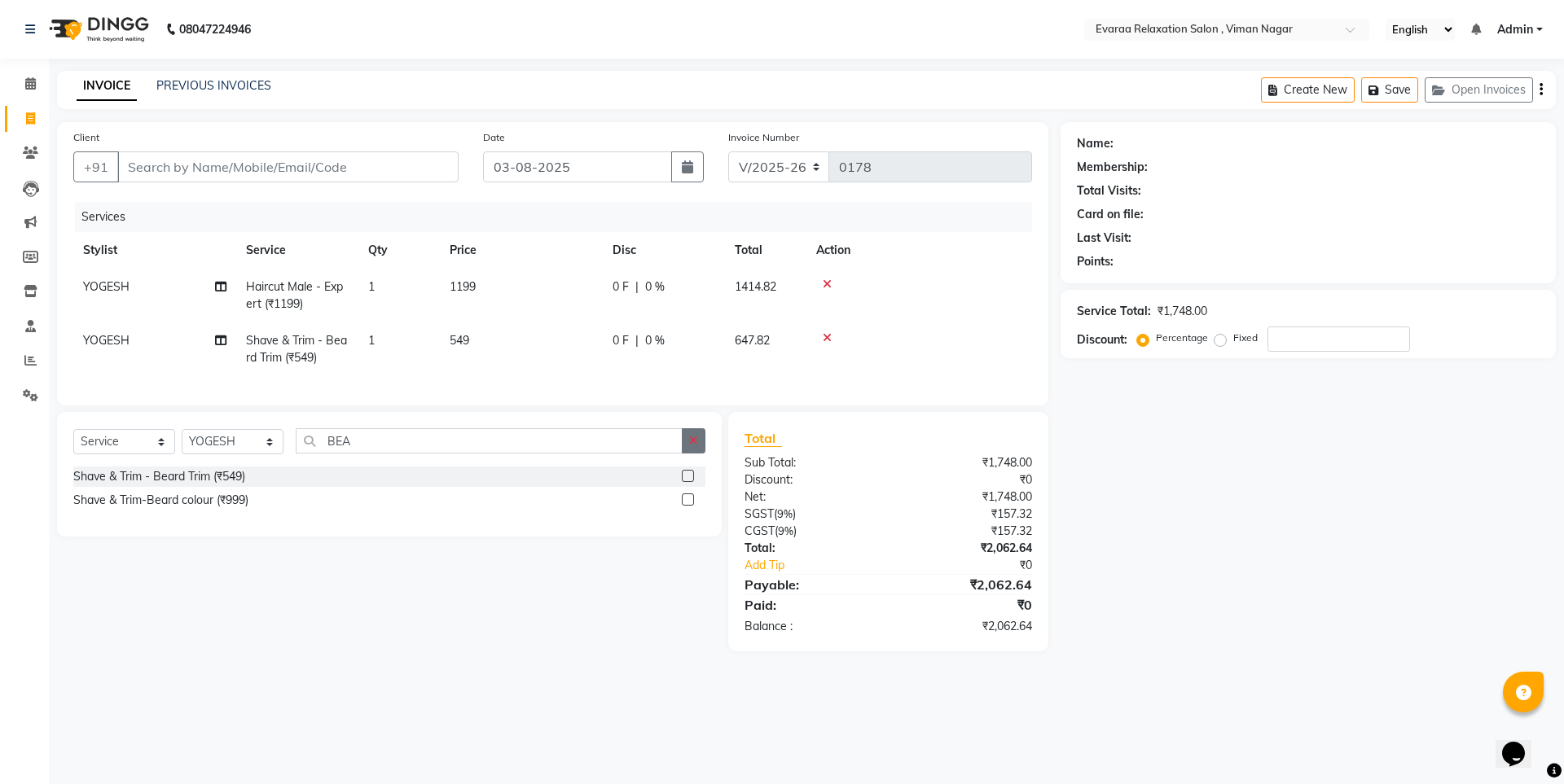 click 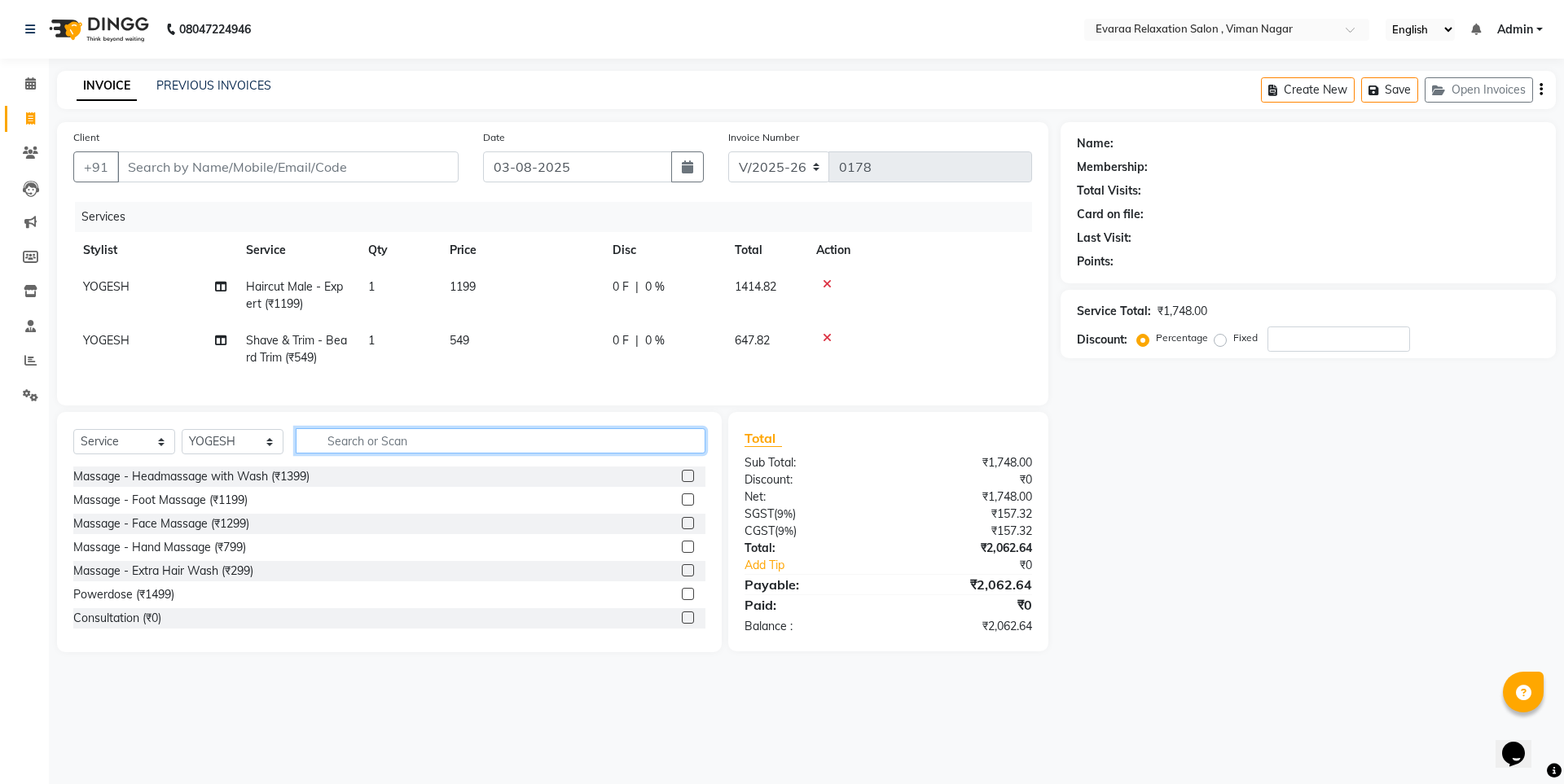 click 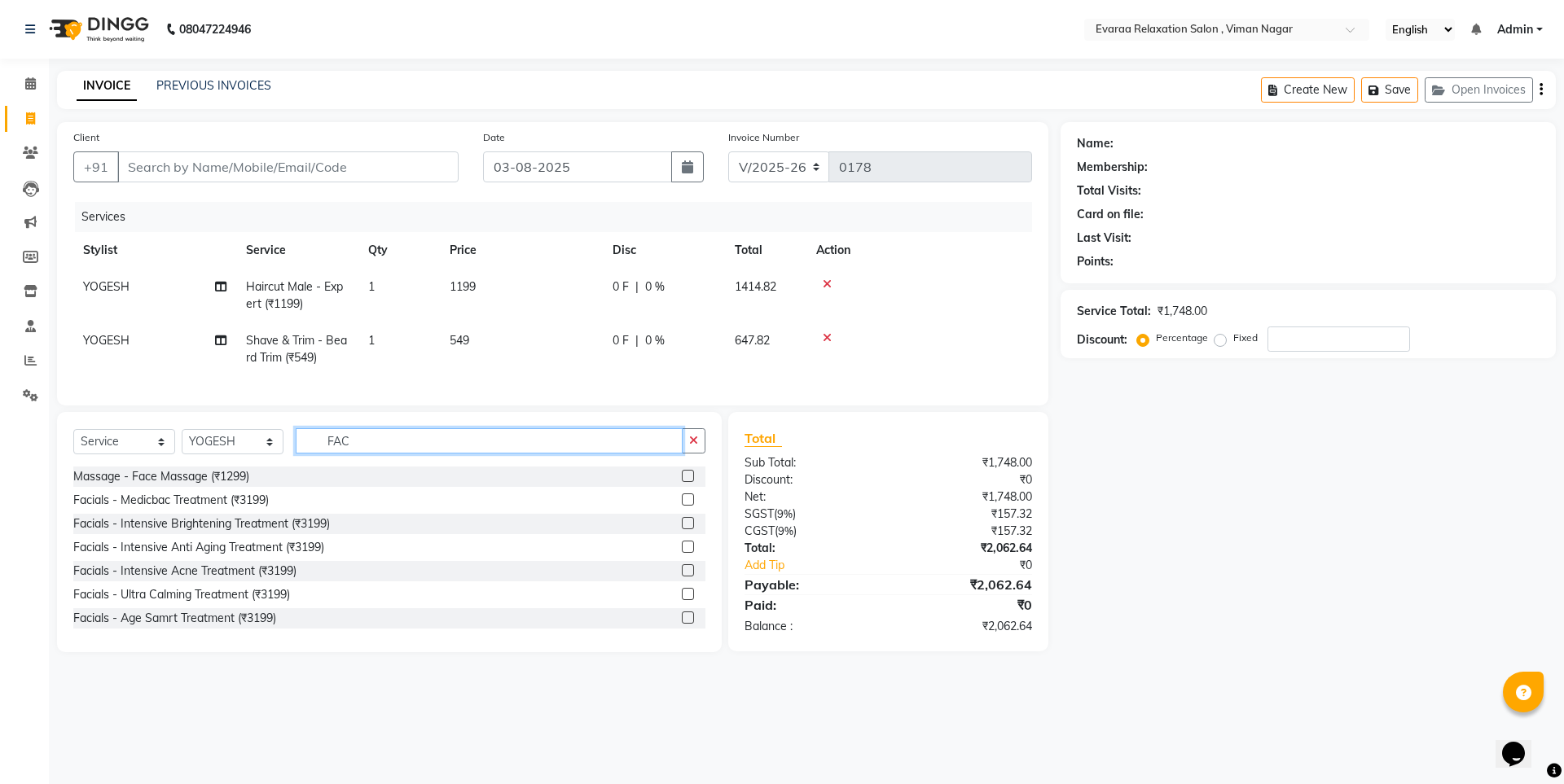 type on "FAC" 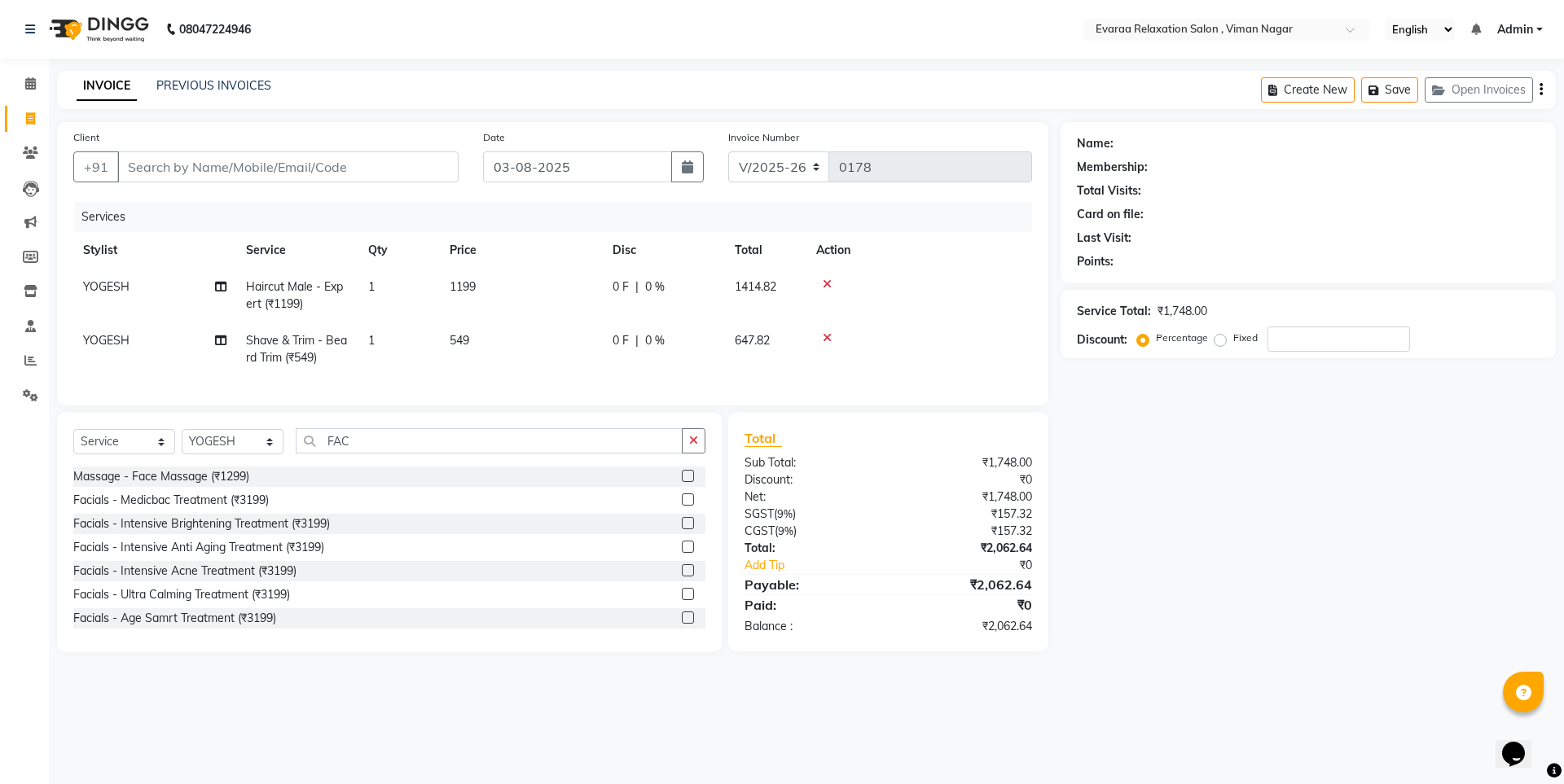 click 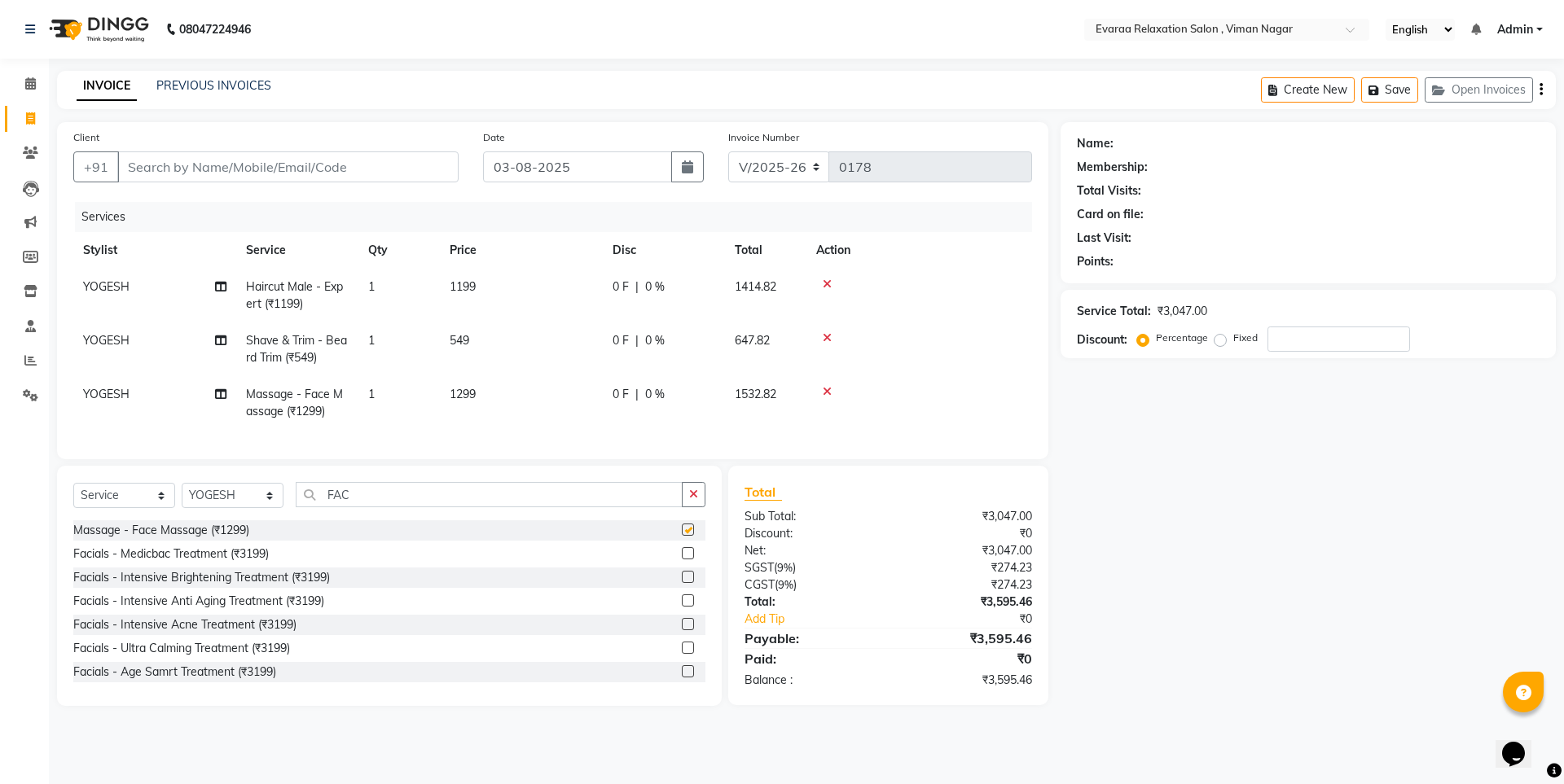checkbox on "false" 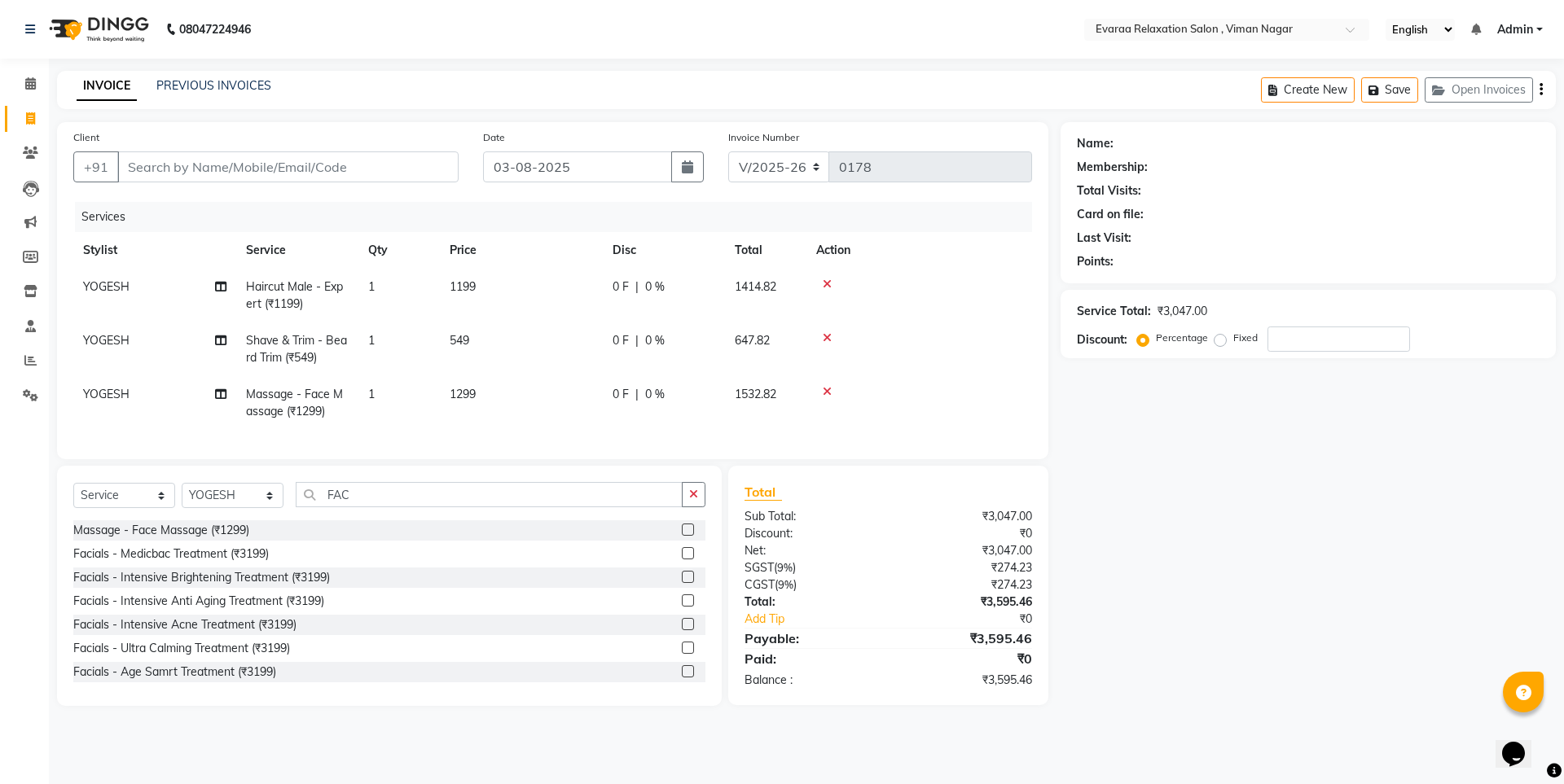 click on "1299" 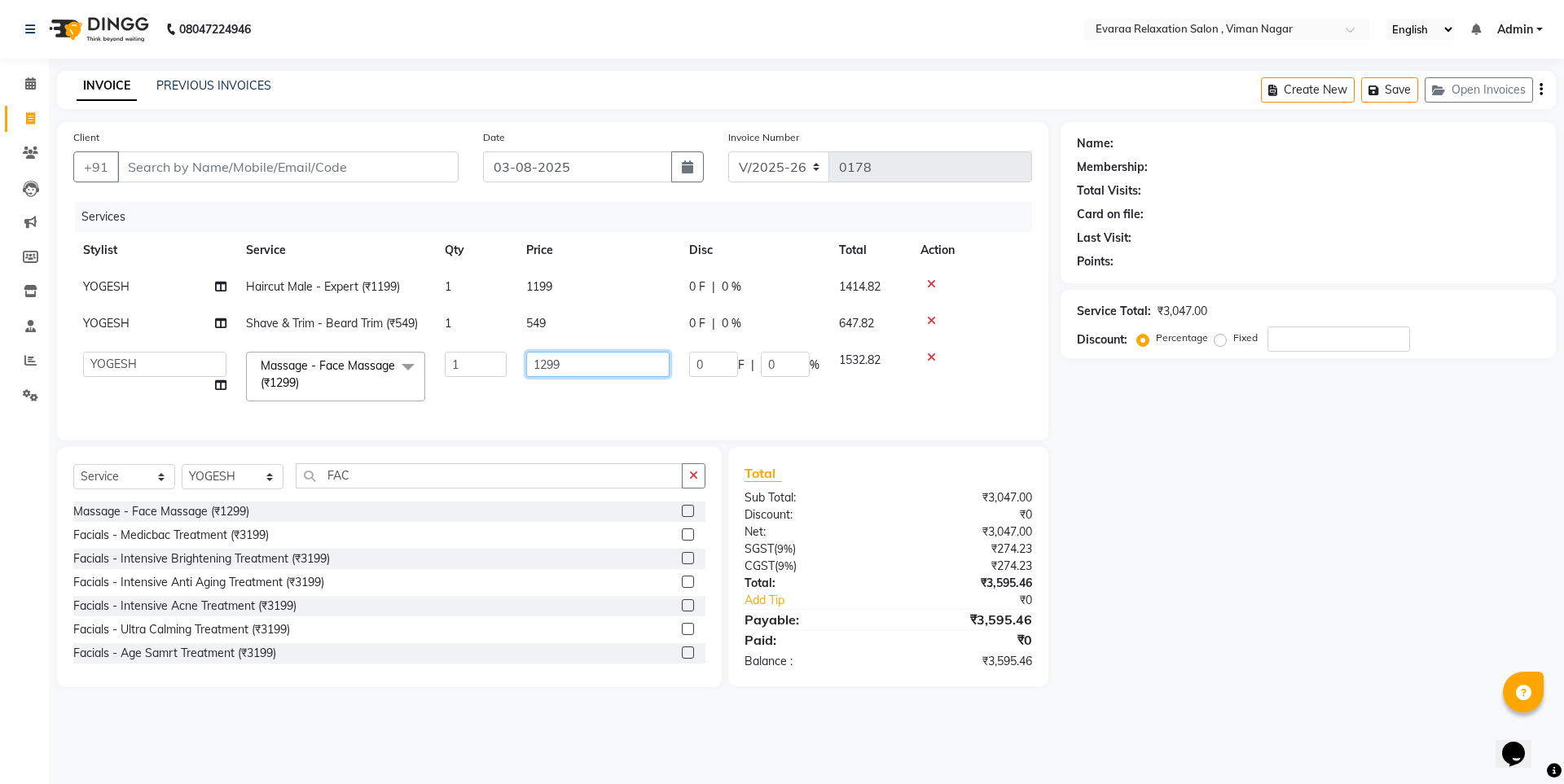 click on "1299" 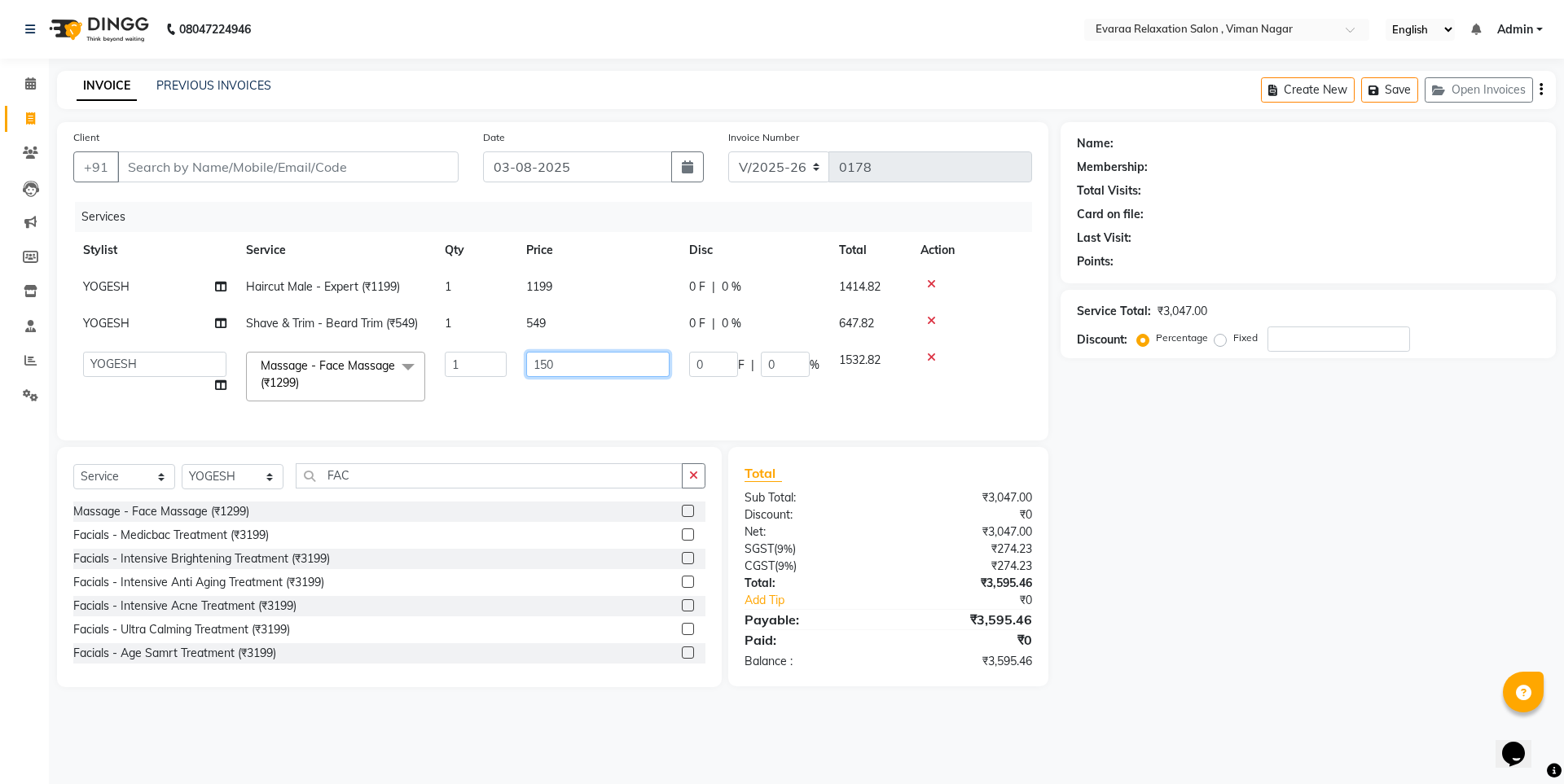 type on "1500" 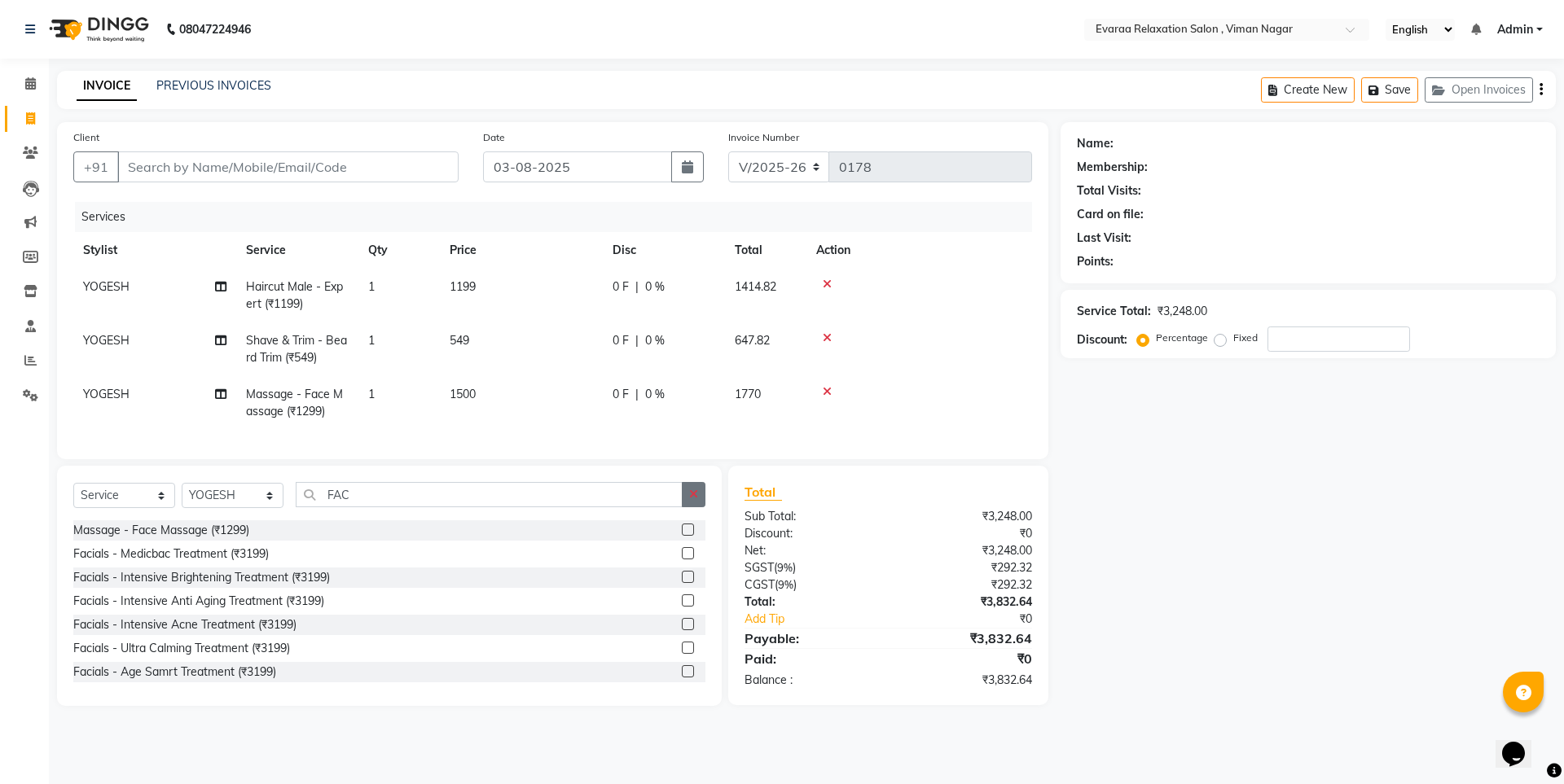 click 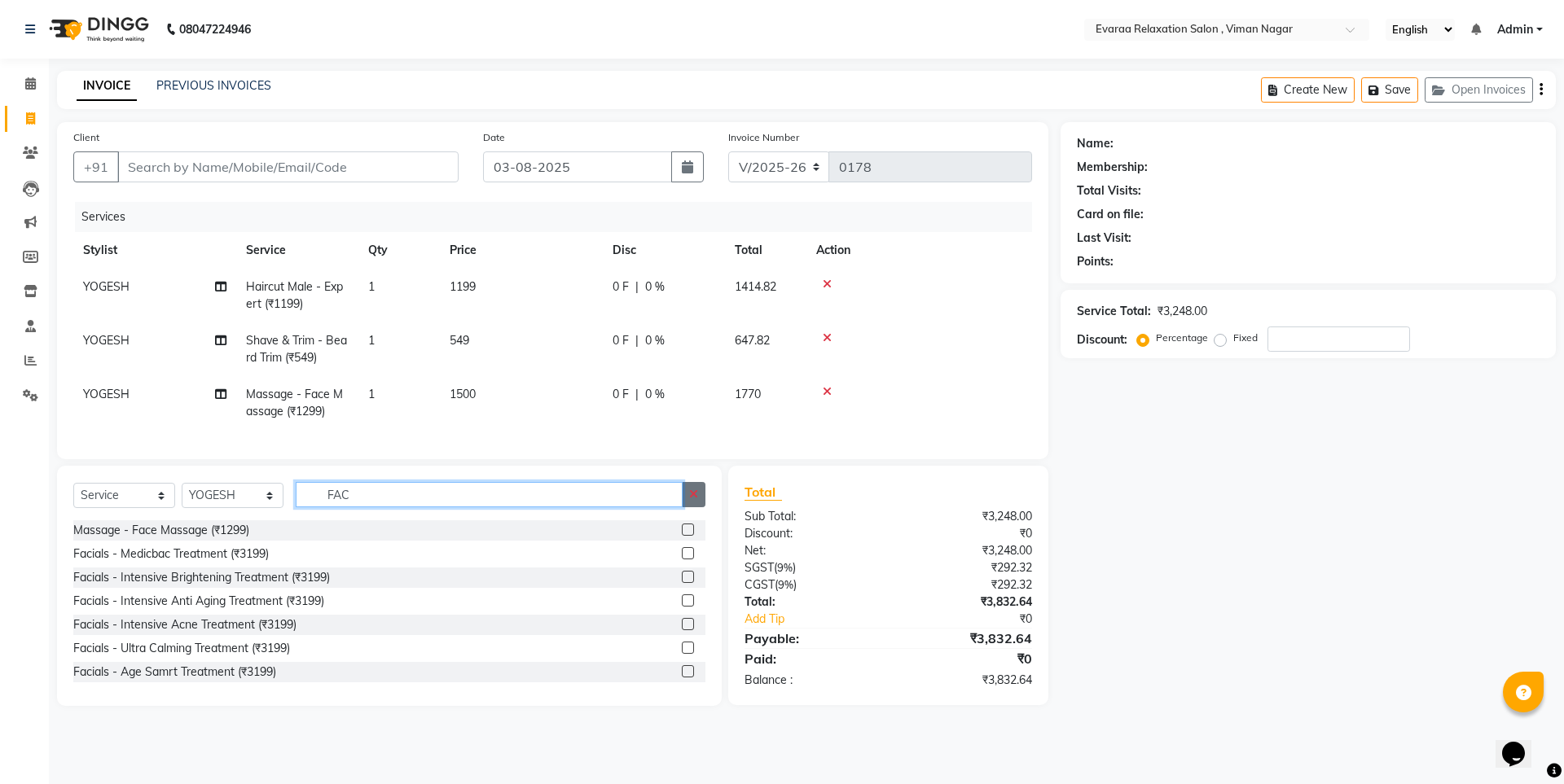 type 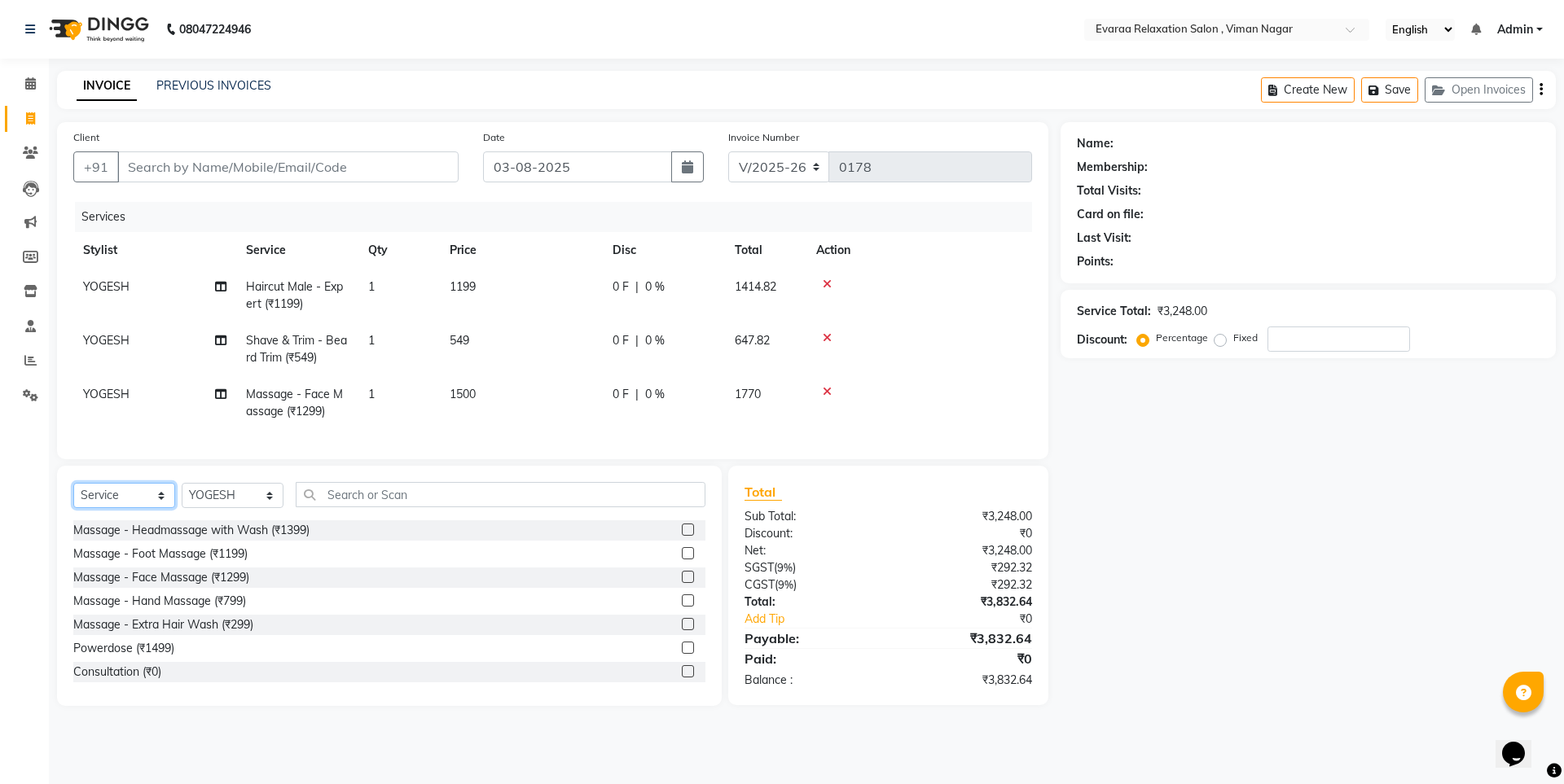 click on "Select  Service  Product  Membership  Package Voucher Prepaid Gift Card" 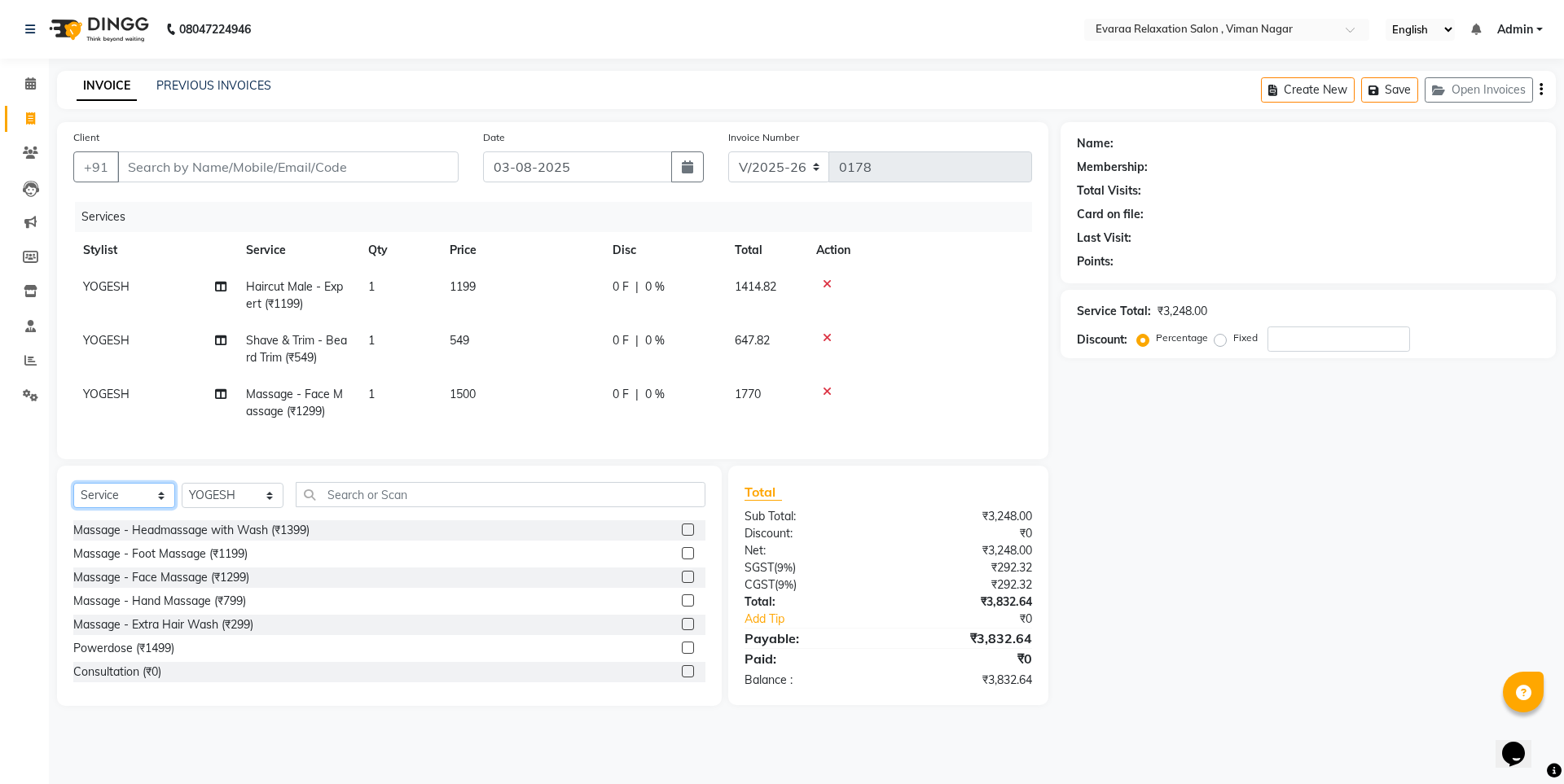 select on "product" 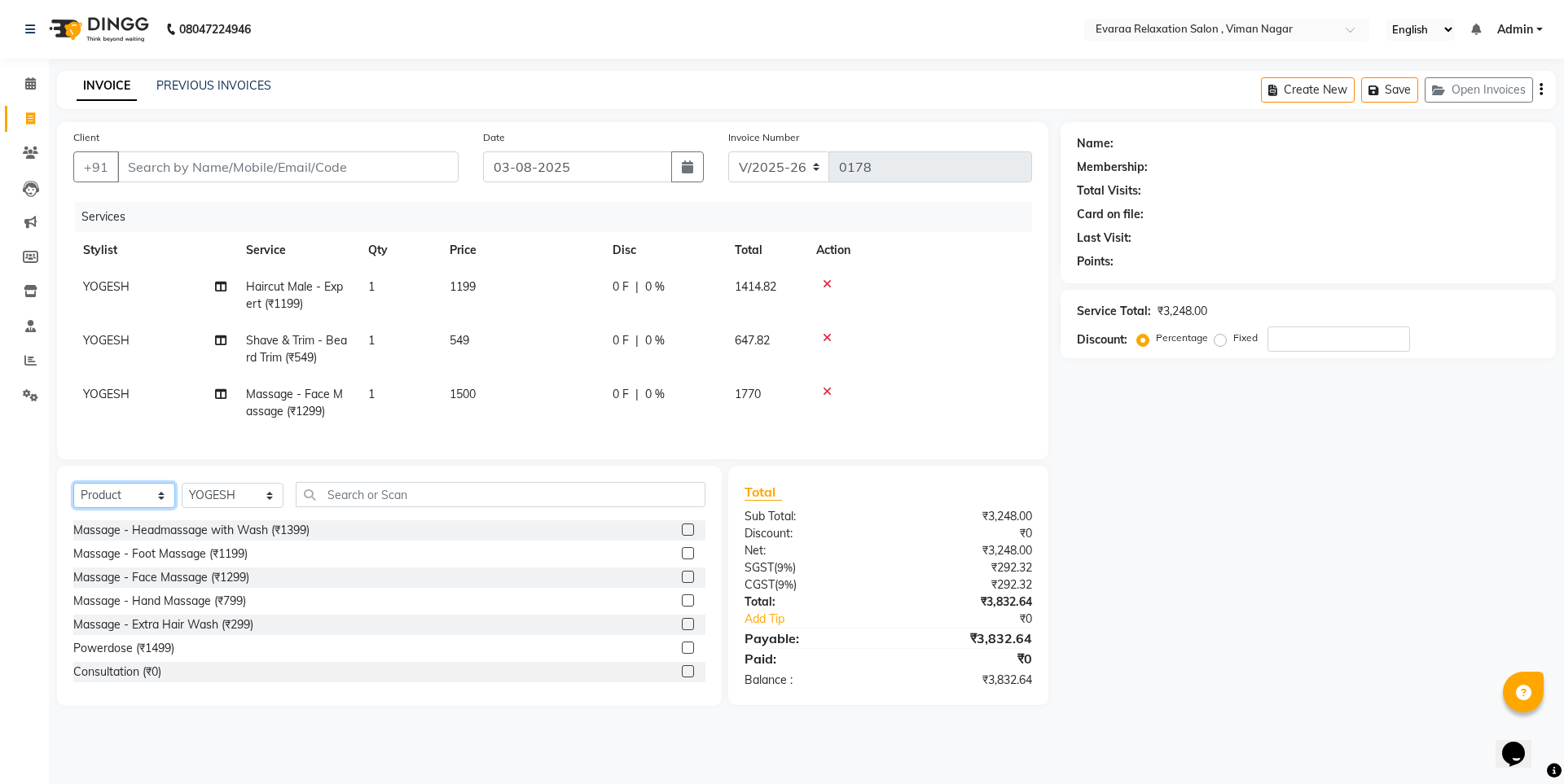 click on "Select  Service  Product  Membership  Package Voucher Prepaid Gift Card" 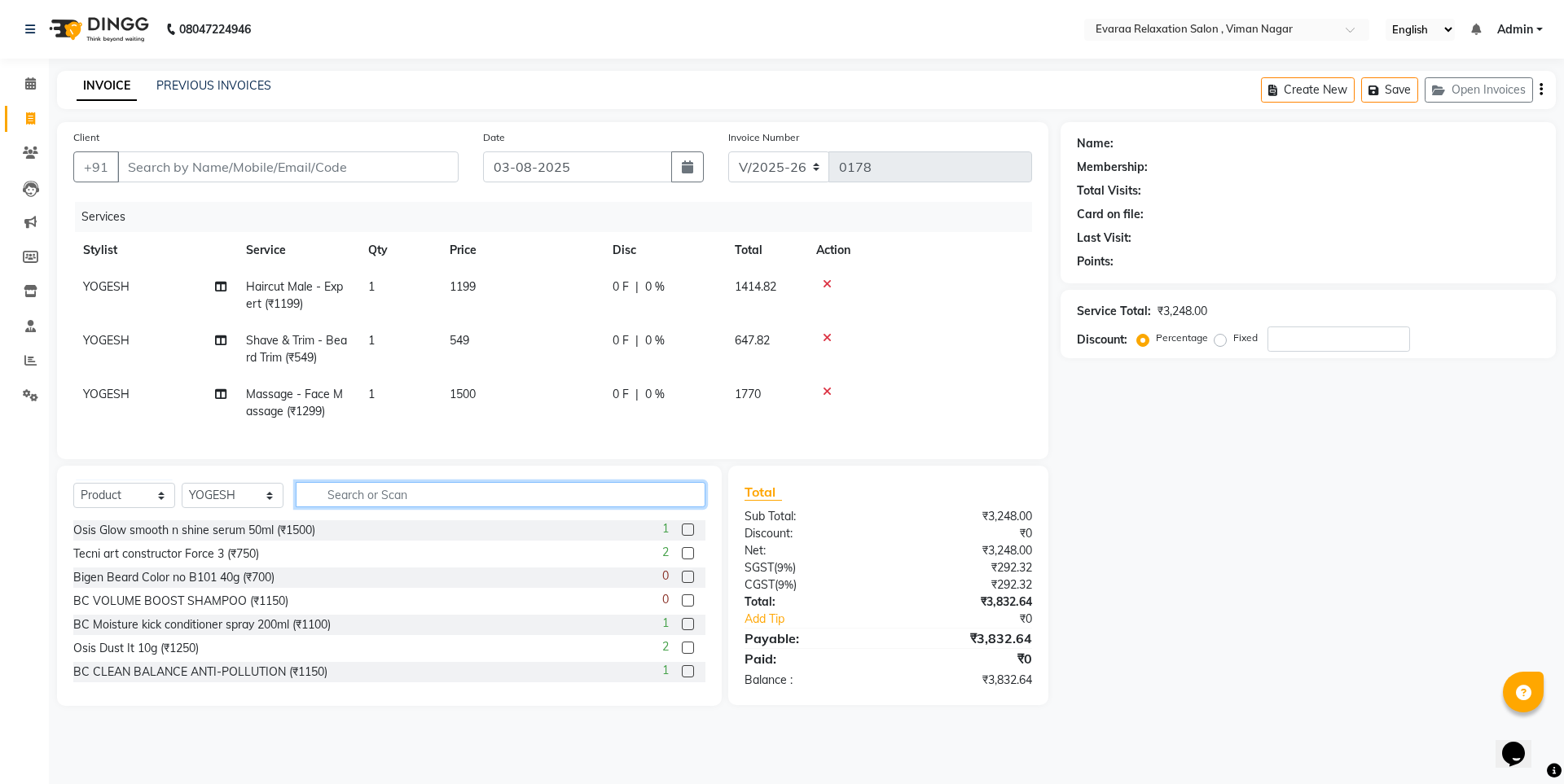 click 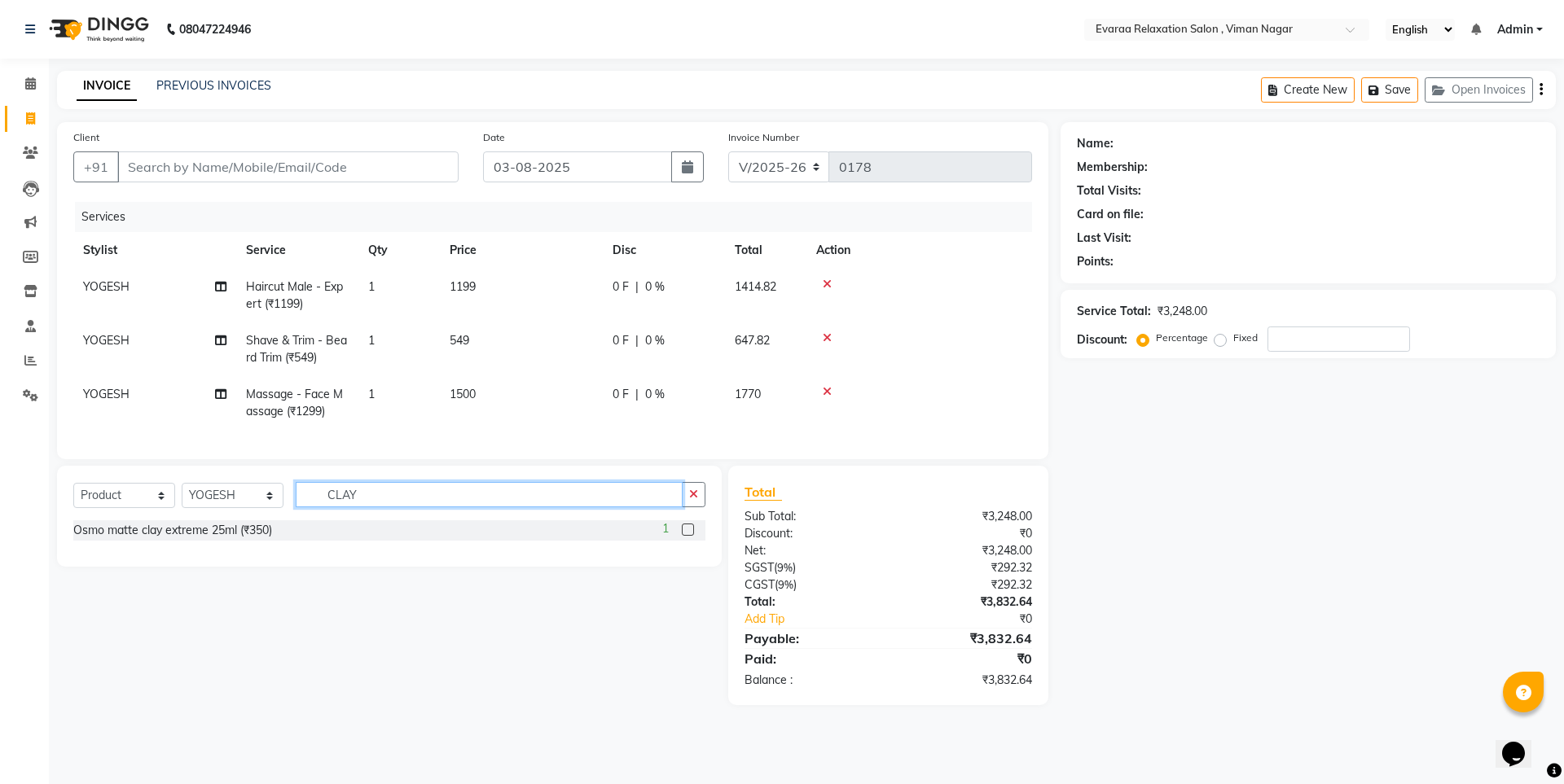 type on "CLAY" 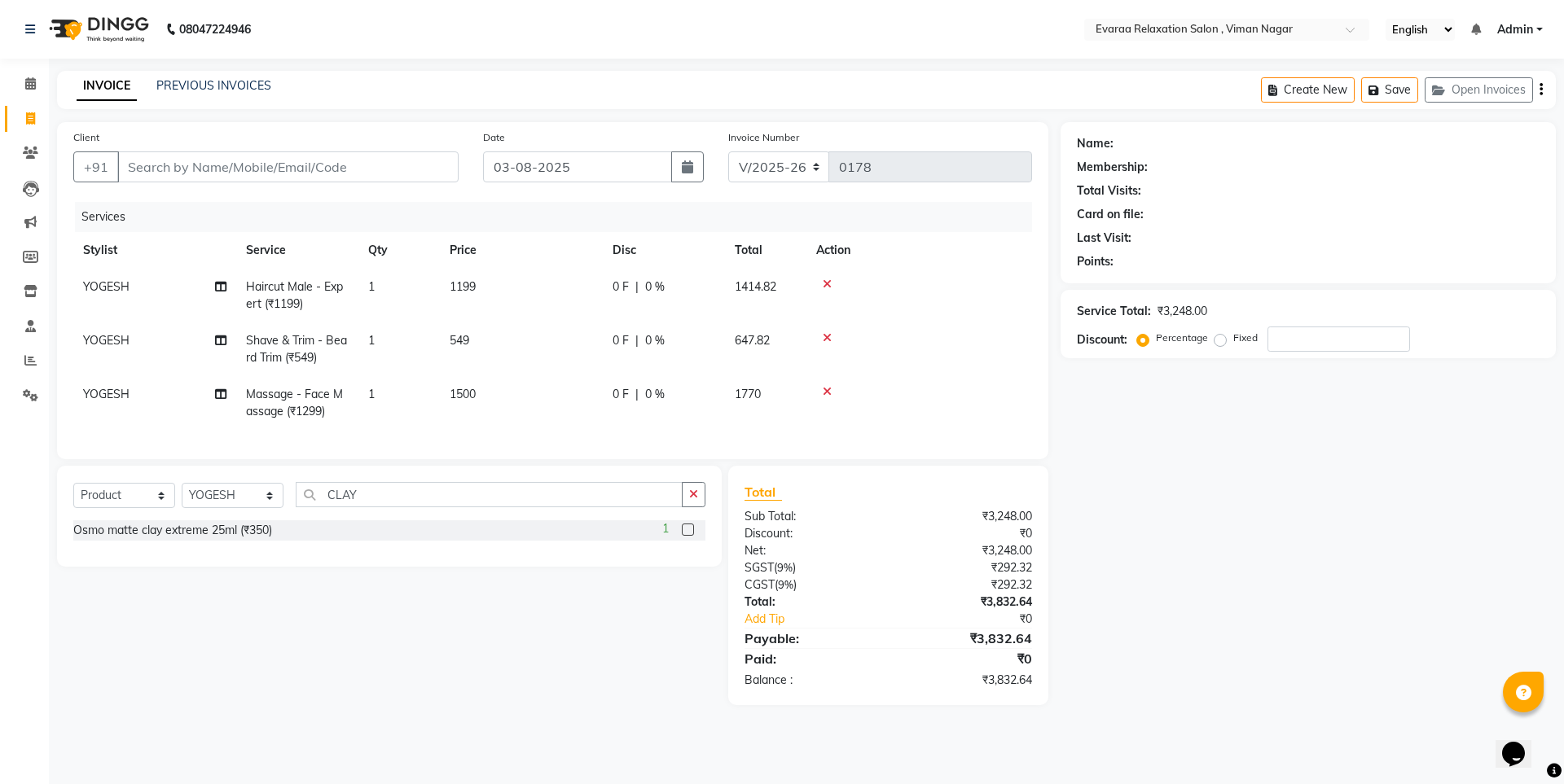 click 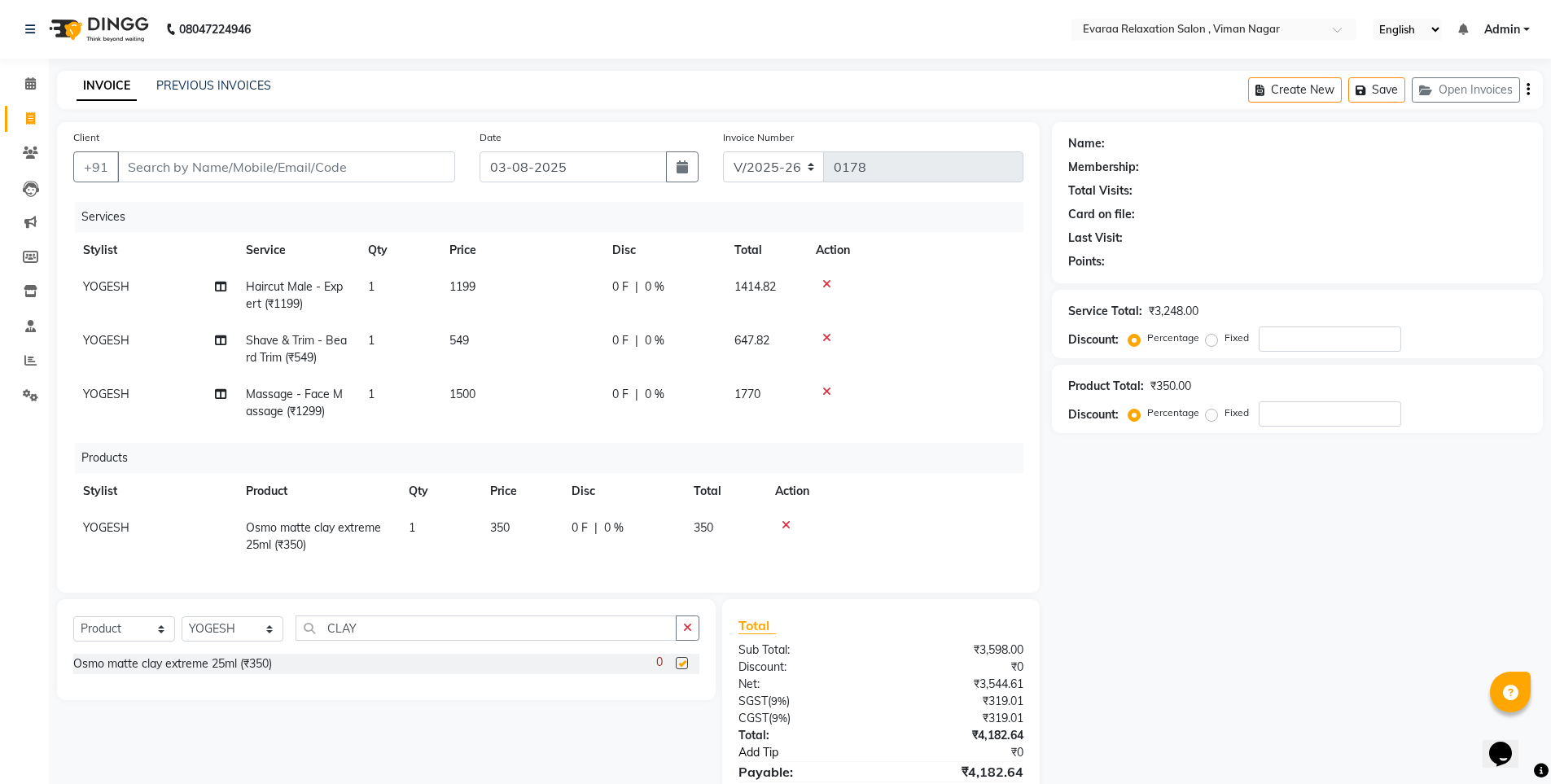 checkbox on "false" 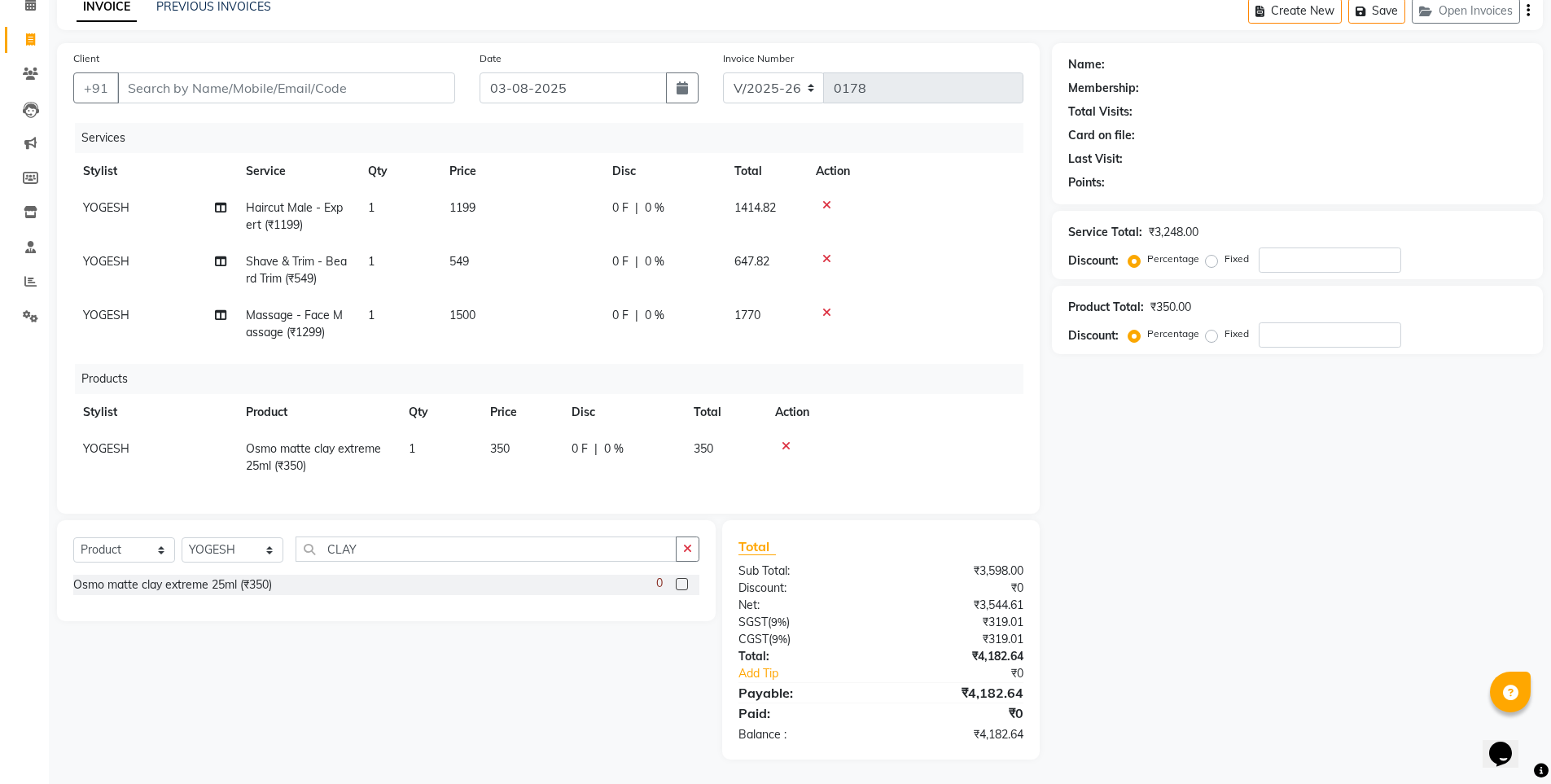 scroll, scrollTop: 91, scrollLeft: 0, axis: vertical 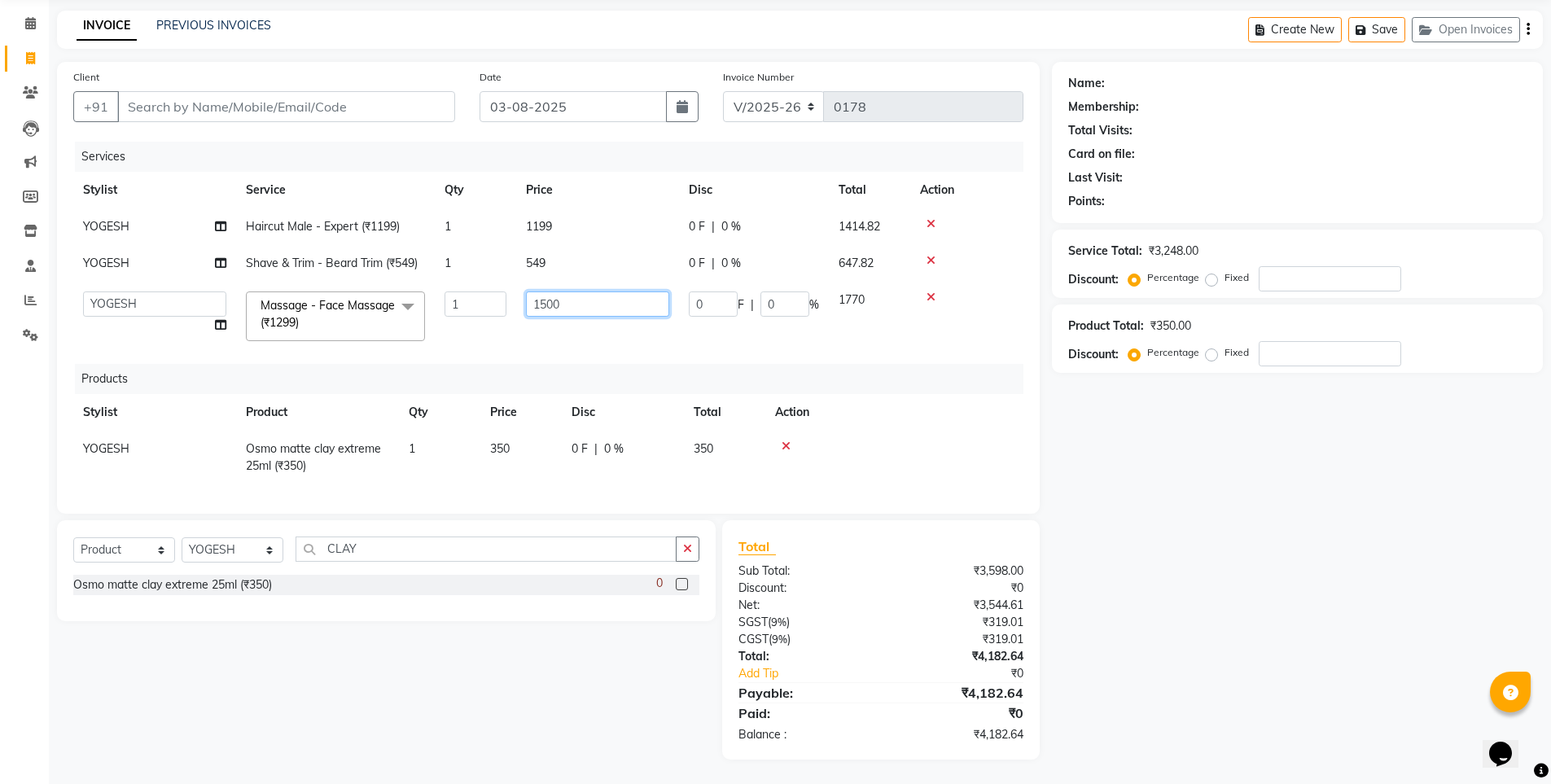click on "1500" 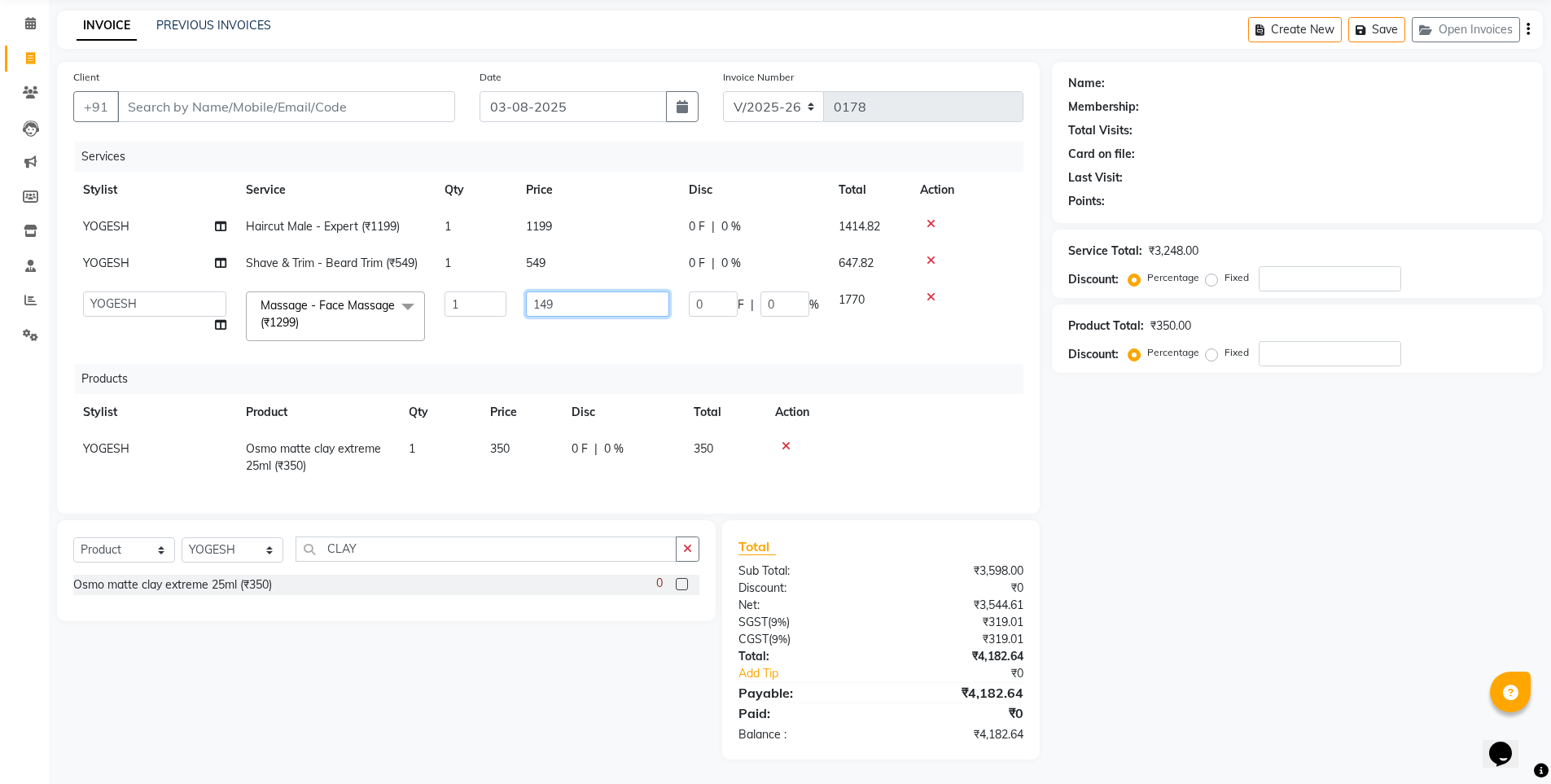 type on "1499" 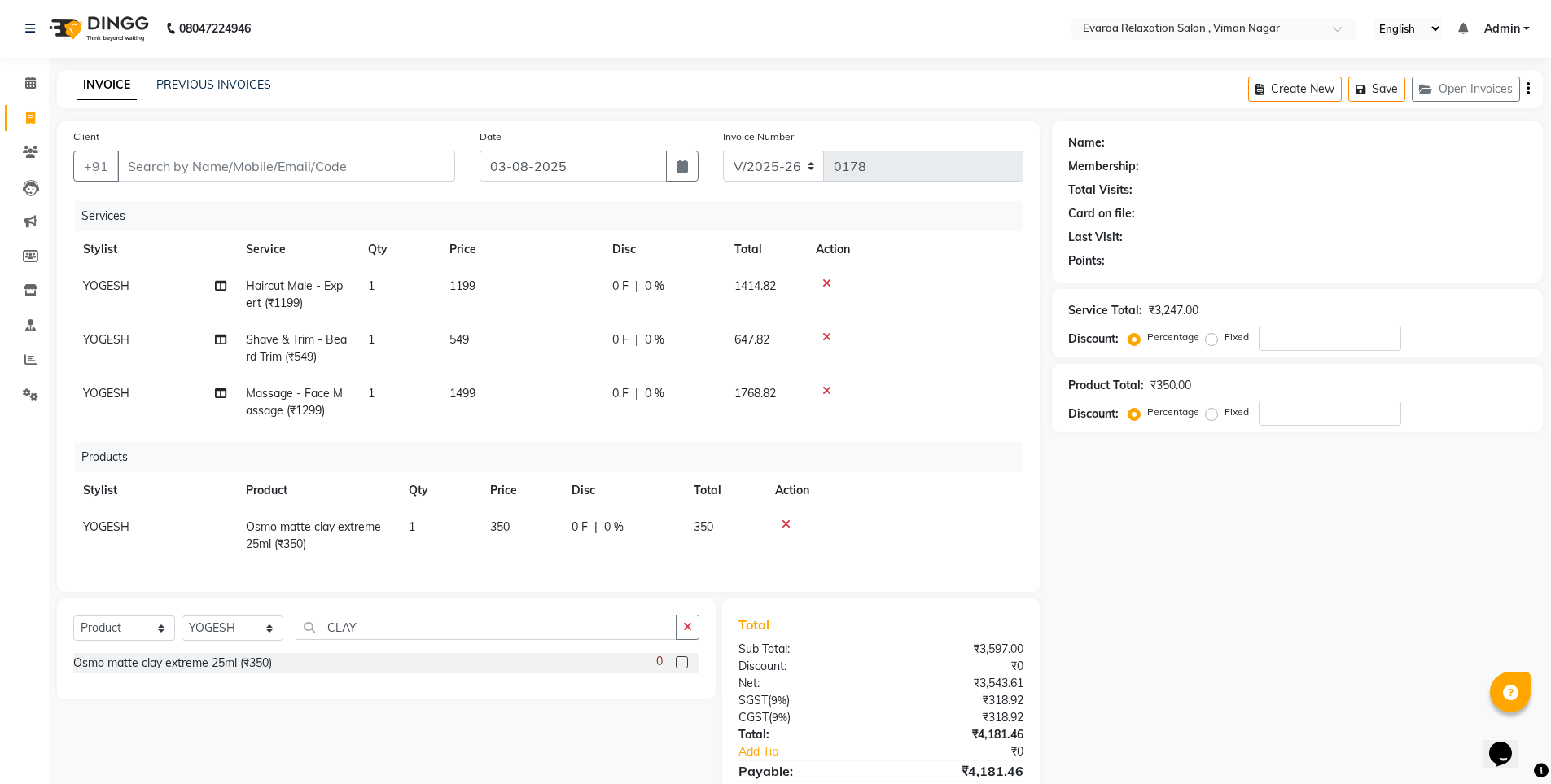 scroll, scrollTop: 0, scrollLeft: 0, axis: both 